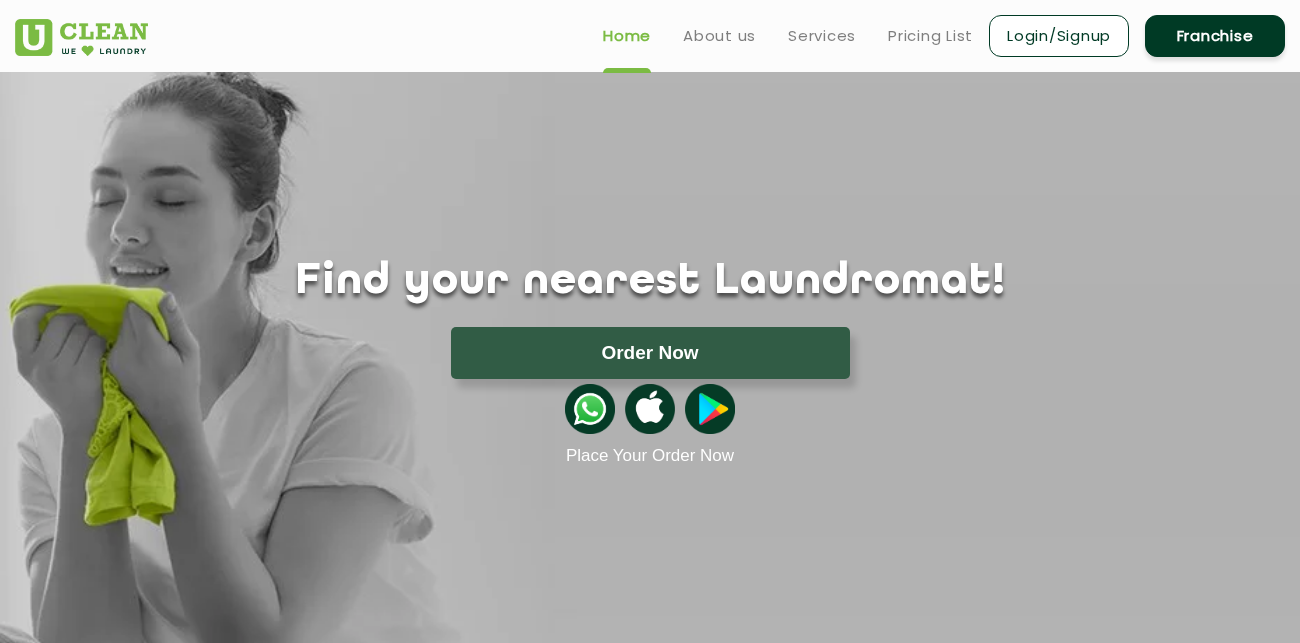 scroll, scrollTop: 0, scrollLeft: 0, axis: both 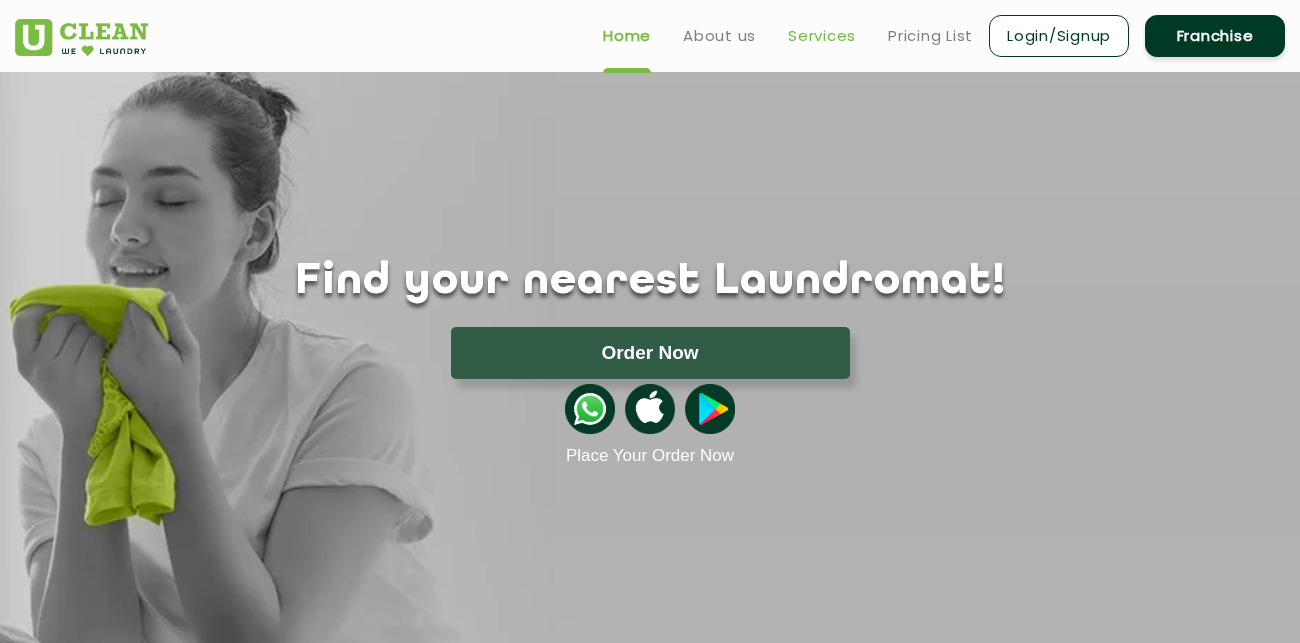 click on "Services" at bounding box center (822, 36) 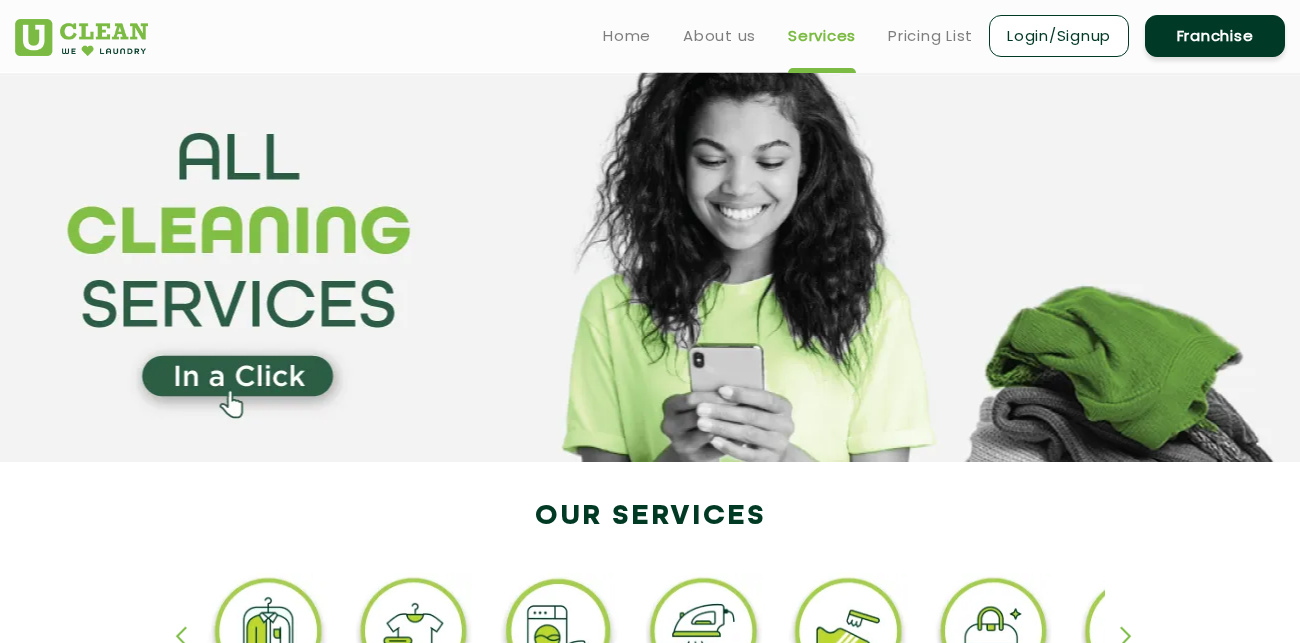 click on "Franchise" at bounding box center (1215, 36) 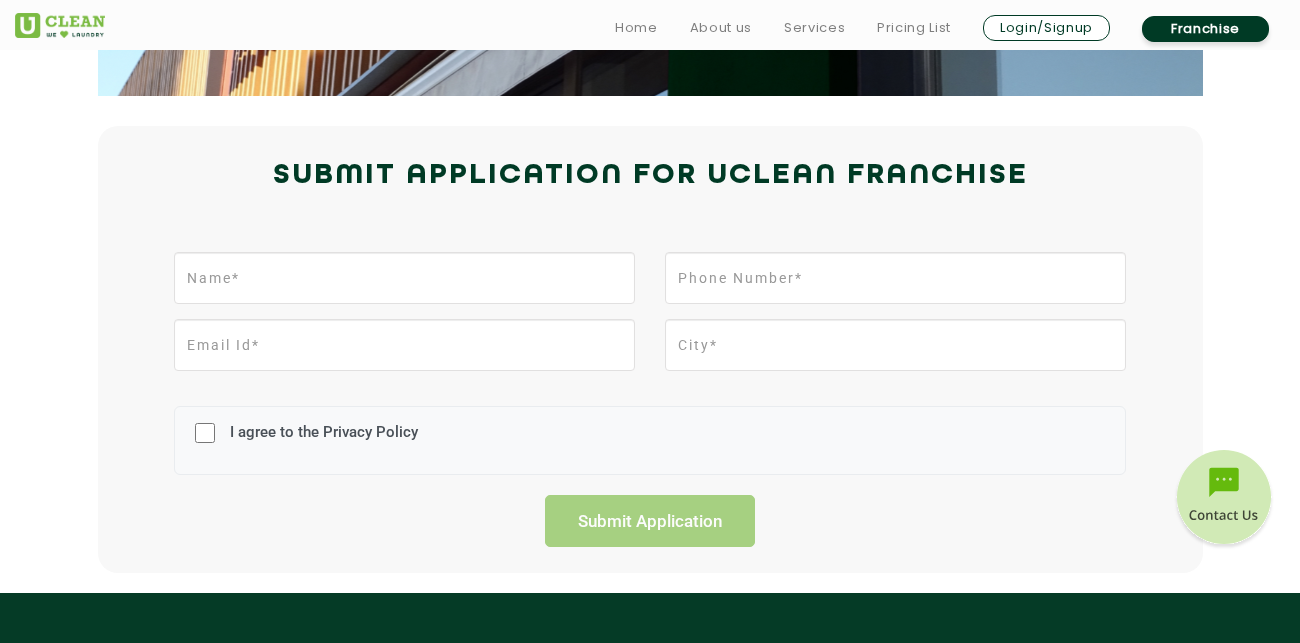 scroll, scrollTop: 0, scrollLeft: 0, axis: both 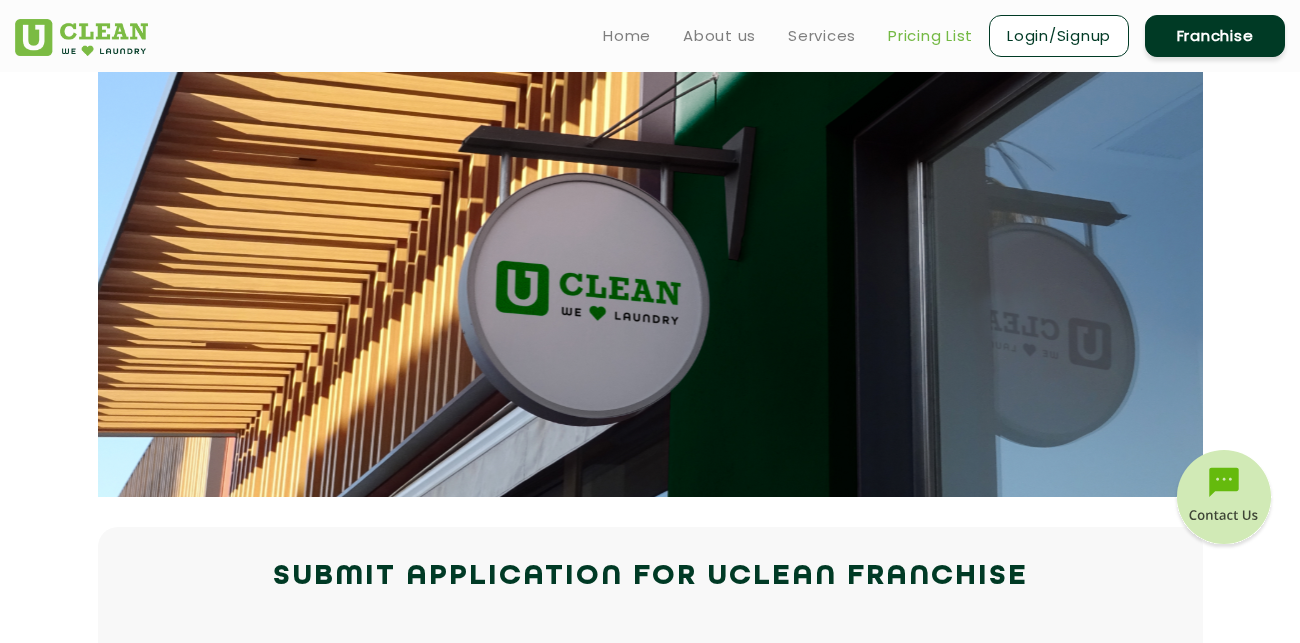 click on "Pricing List" at bounding box center (930, 36) 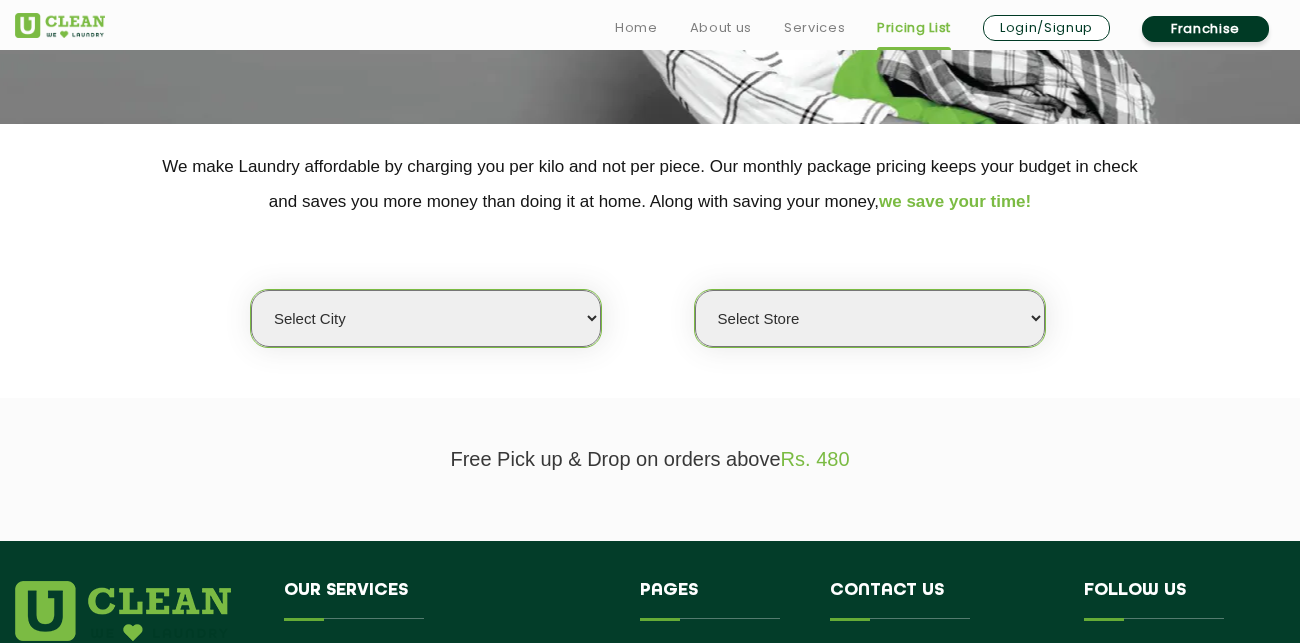 scroll, scrollTop: 378, scrollLeft: 0, axis: vertical 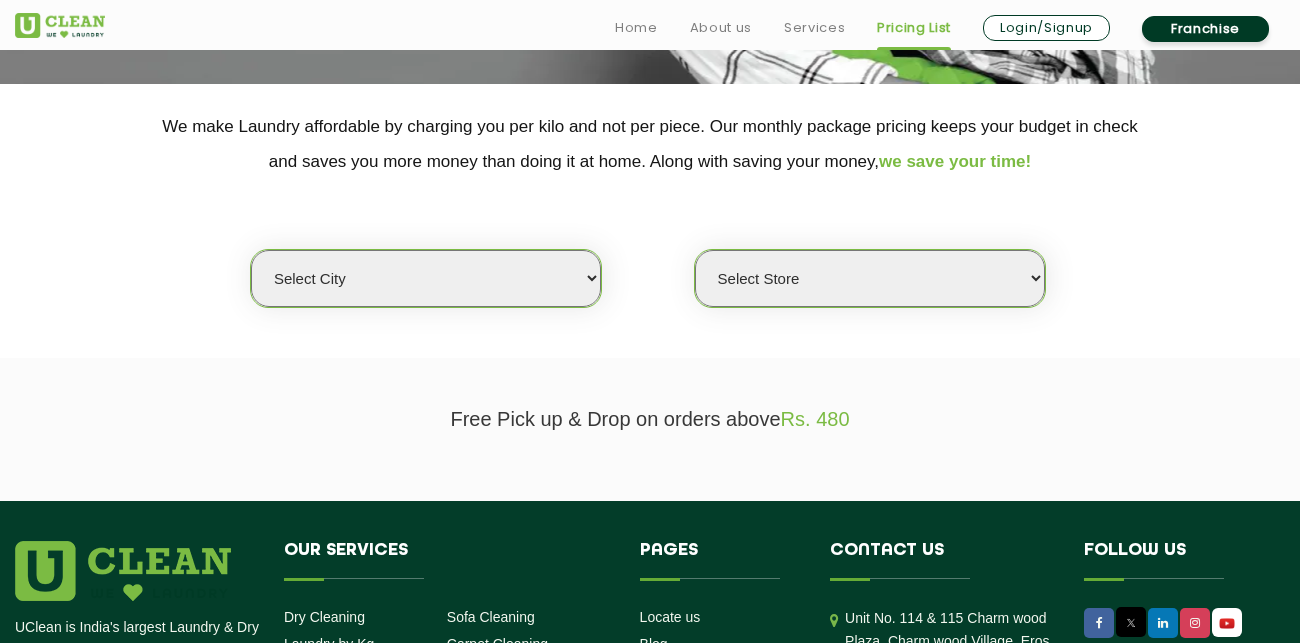 click on "Select city Aalo Agartala Agra Ahmedabad Akola Aligarh Alwar - UClean Select Amravati Aurangabad Ayodhya Bahadurgarh Bahraich Baleswar Baramulla Bareilly Barmer Barpeta Bathinda Belgaum Bengaluru Berhampur Bettiah Bhagalpur Bhilwara Bhiwadi Bhopal Bhubaneshwar Bidar Bikaner Bilaspur Bokaro Bongaigaon Chandigarh Chennai Chitrakoot Cochin Coimbatore Cooch Behar Coonoor Daman Danapur Darrang Daudnagar Dehradun Delhi Deoghar Dhanbad Dharwad Dhule Dibrugarh Digboi Dimapur Dindigul Duliajan Ellenabad Erode Faridabad Gandhidham Gandhinagar Garia Ghaziabad Goa Gohana Golaghat Gonda Gorakhpur Gurugram Guwahati Gwalior Haldwani Hamirpur Hanumangarh Haridwar Hingoli Hojai Howrah Hubli Hyderabad Imphal Indore Itanagar Jagdalpur Jagraon Jaipur Jaipur - Select Jammu Jamshedpur Jehanabad Jhansi Jodhpur Jorhat Kaithal Kakinada Kanpur Kargil Karimganj Kathmandu Kharupetia Khopoli Kochi Kohima Kokapet Kokrajhar Kolhapur Kolkata Kota - Select Kotdwar Krishnanagar Kundli Kurnool Latur Leh Longding Lower Subansiri Lucknow Madurai" at bounding box center [426, 278] 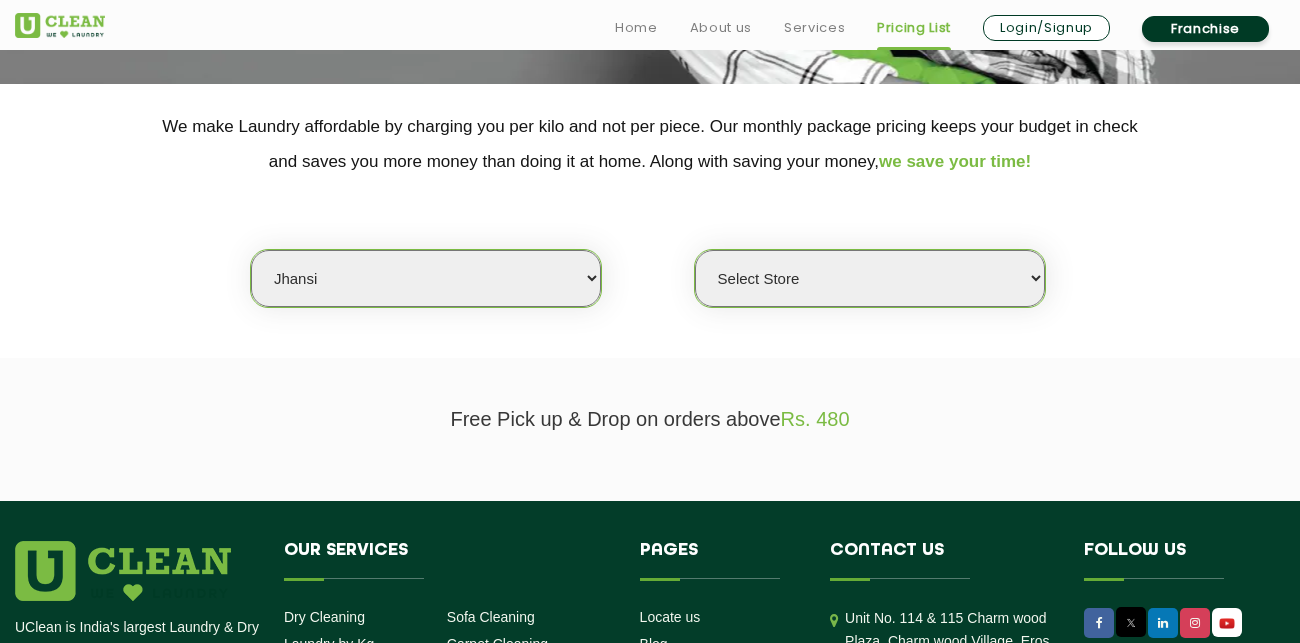 click on "Select city Aalo Agartala Agra Ahmedabad Akola Aligarh Alwar - UClean Select Amravati Aurangabad Ayodhya Bahadurgarh Bahraich Baleswar Baramulla Bareilly Barmer Barpeta Bathinda Belgaum Bengaluru Berhampur Bettiah Bhagalpur Bhilwara Bhiwadi Bhopal Bhubaneshwar Bidar Bikaner Bilaspur Bokaro Bongaigaon Chandigarh Chennai Chitrakoot Cochin Coimbatore Cooch Behar Coonoor Daman Danapur Darrang Daudnagar Dehradun Delhi Deoghar Dhanbad Dharwad Dhule Dibrugarh Digboi Dimapur Dindigul Duliajan Ellenabad Erode Faridabad Gandhidham Gandhinagar Garia Ghaziabad Goa Gohana Golaghat Gonda Gorakhpur Gurugram Guwahati Gwalior Haldwani Hamirpur Hanumangarh Haridwar Hingoli Hojai Howrah Hubli Hyderabad Imphal Indore Itanagar Jagdalpur Jagraon Jaipur Jaipur - Select Jammu Jamshedpur Jehanabad Jhansi Jodhpur Jorhat Kaithal Kakinada Kanpur Kargil Karimganj Kathmandu Kharupetia Khopoli Kochi Kohima Kokapet Kokrajhar Kolhapur Kolkata Kota - Select Kotdwar Krishnanagar Kundli Kurnool Latur Leh Longding Lower Subansiri Lucknow Madurai" at bounding box center [426, 278] 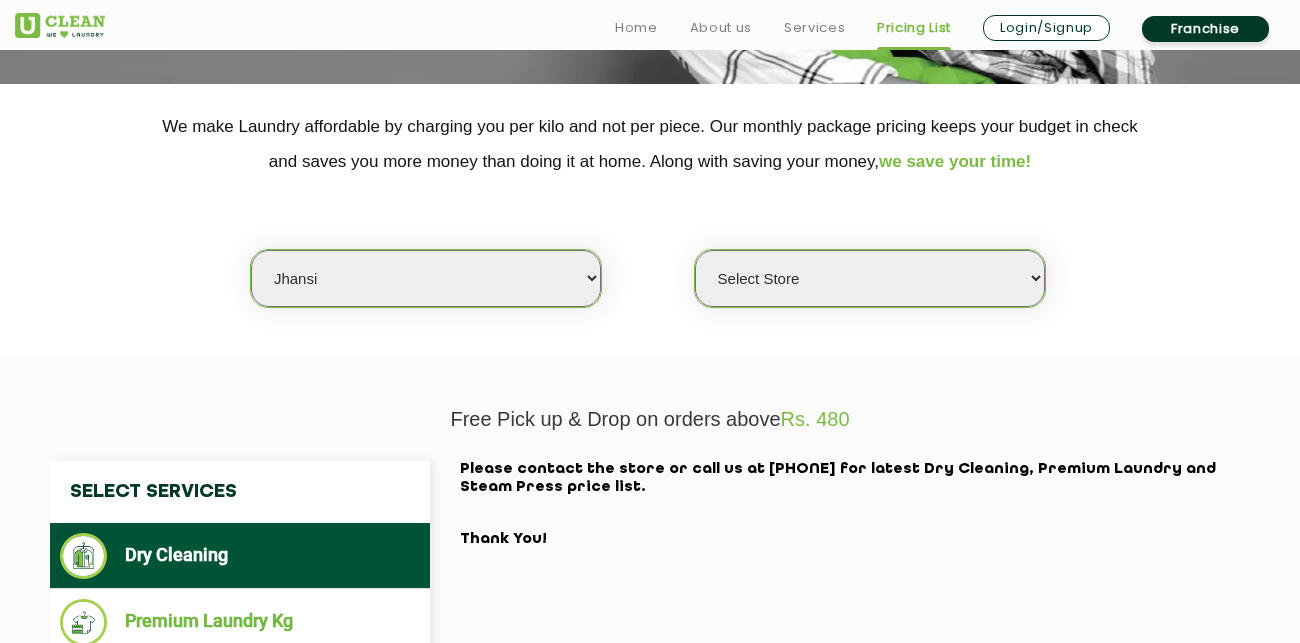 click on "Select Store UClean [CITY]" at bounding box center [870, 278] 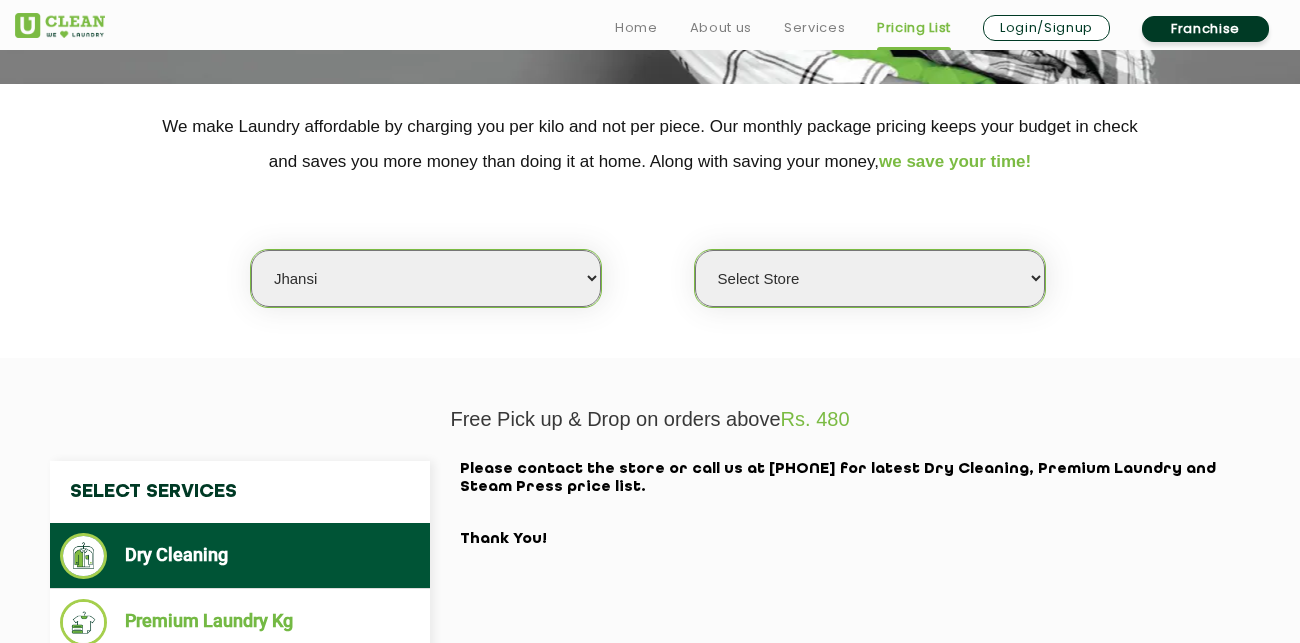 select on "610" 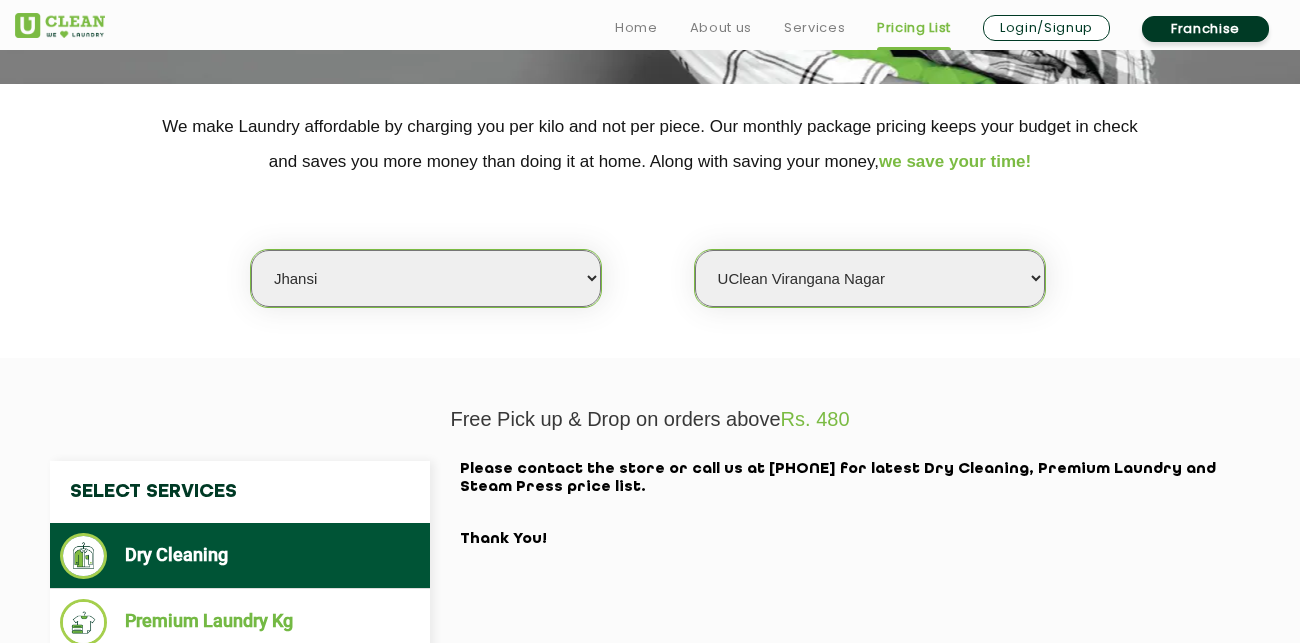 click on "Select Store UClean [CITY]" at bounding box center (870, 278) 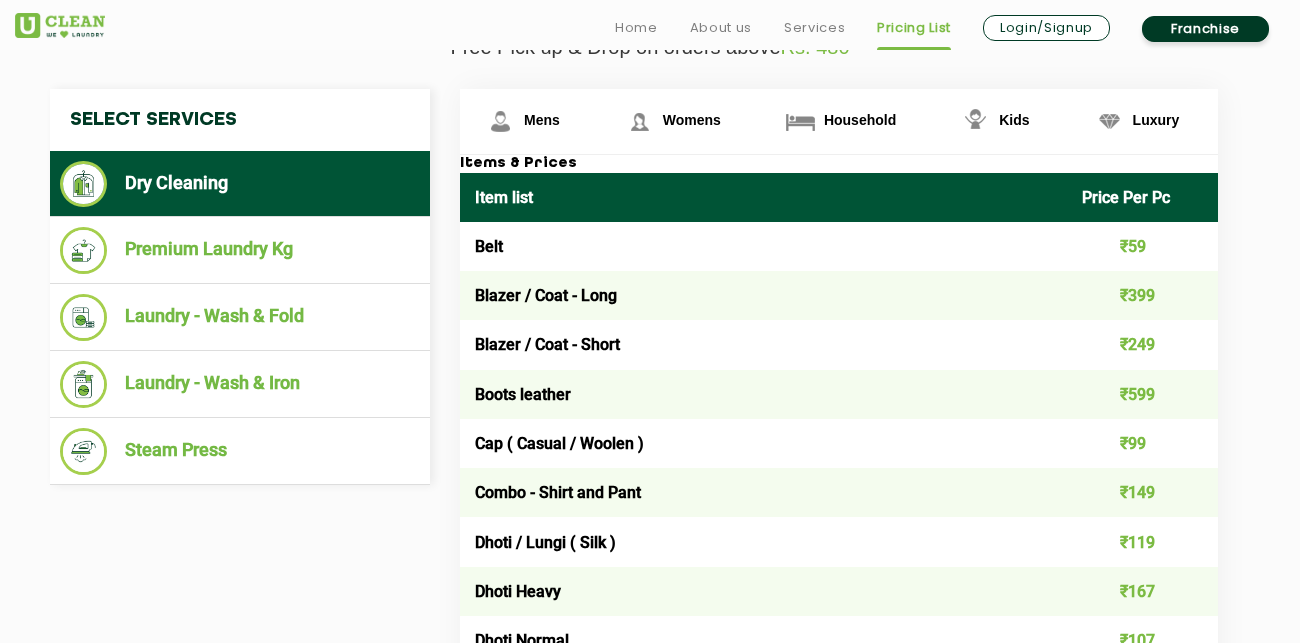 scroll, scrollTop: 754, scrollLeft: 0, axis: vertical 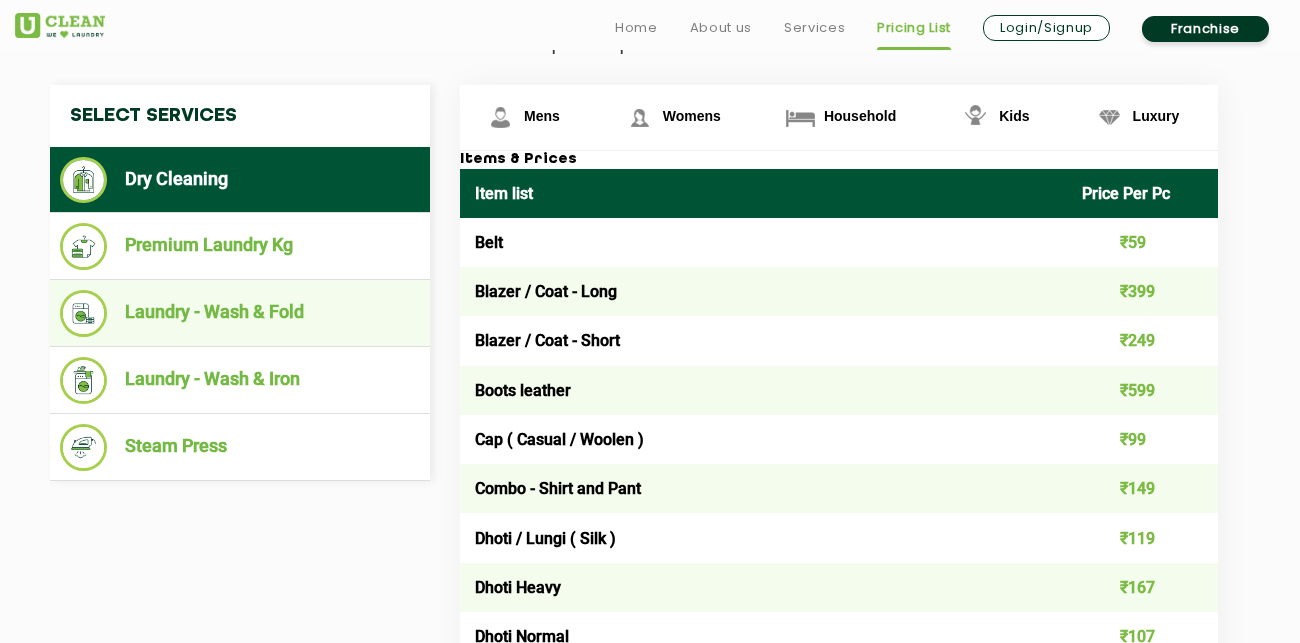 click on "Laundry - Wash & Fold" at bounding box center (240, 313) 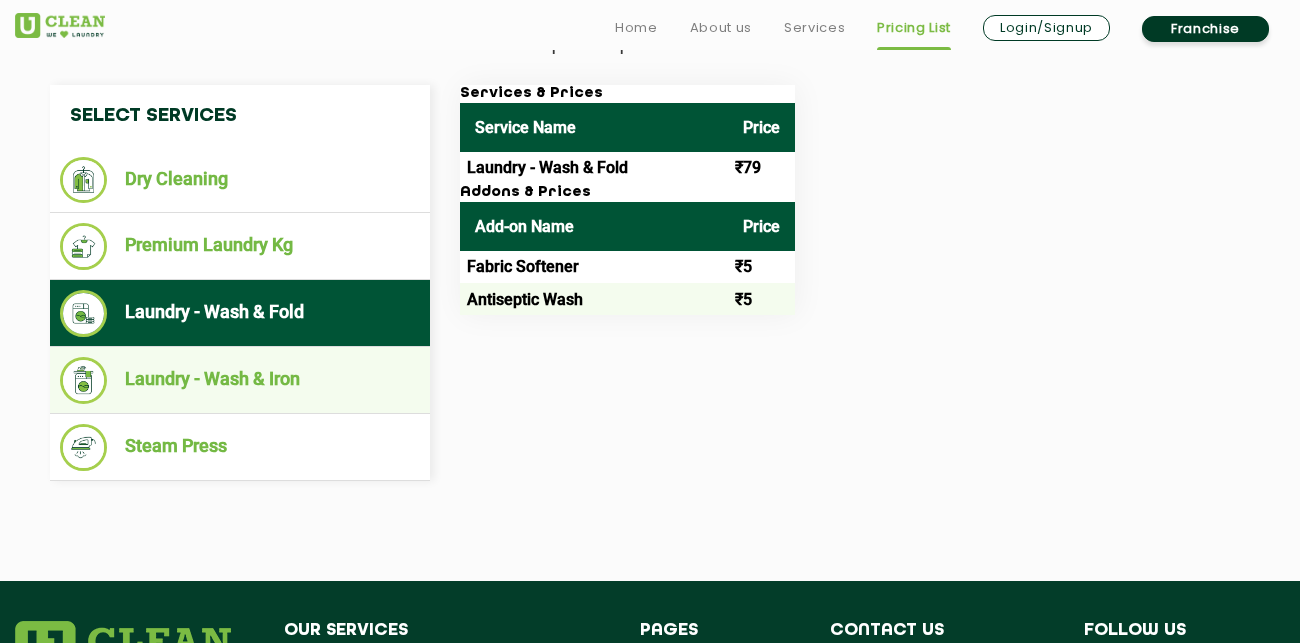 click on "Laundry - Wash & Iron" at bounding box center (240, 380) 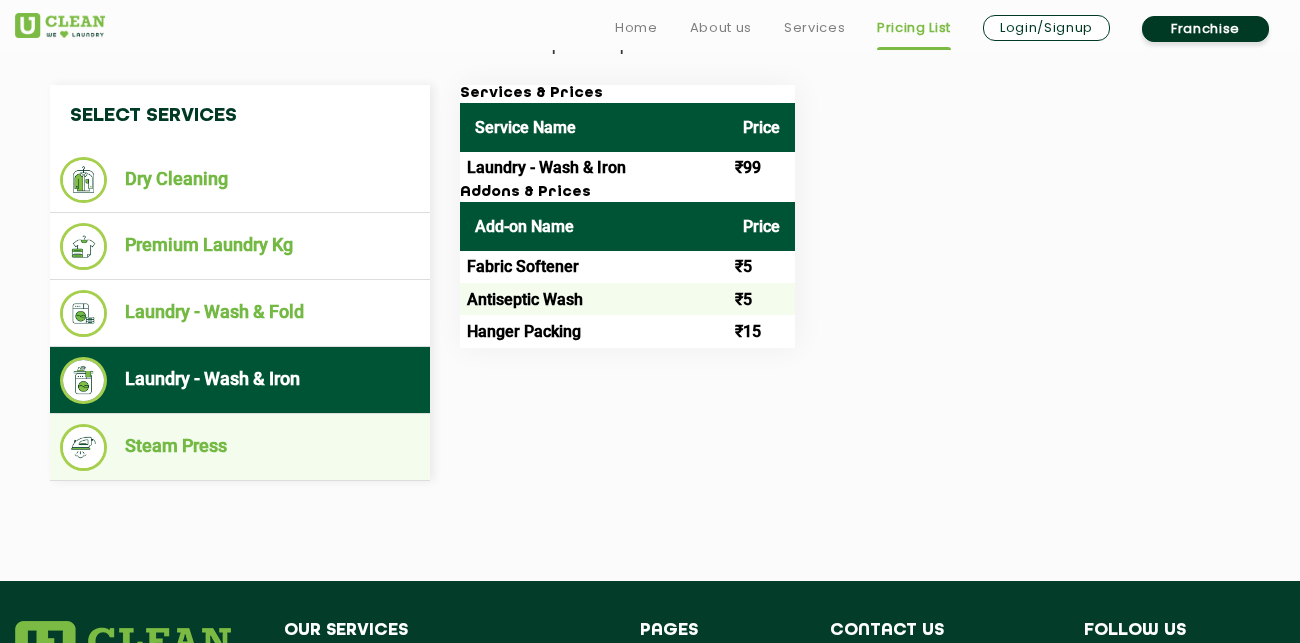 click on "Steam Press" at bounding box center (240, 447) 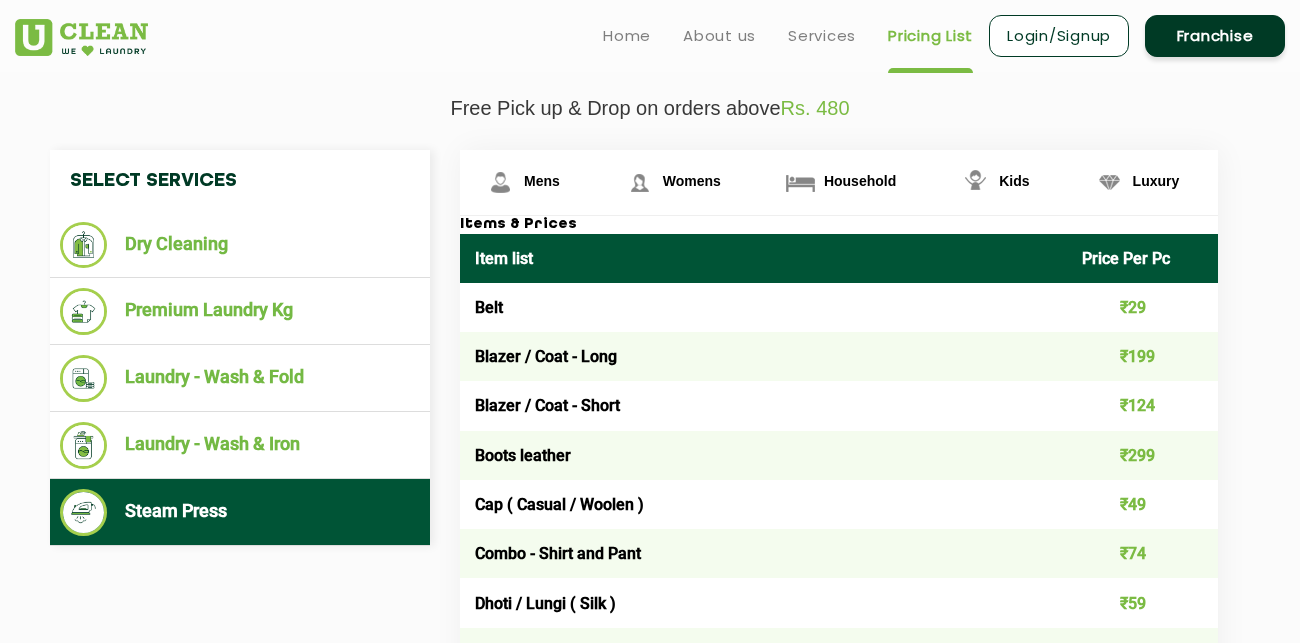 scroll, scrollTop: 680, scrollLeft: 0, axis: vertical 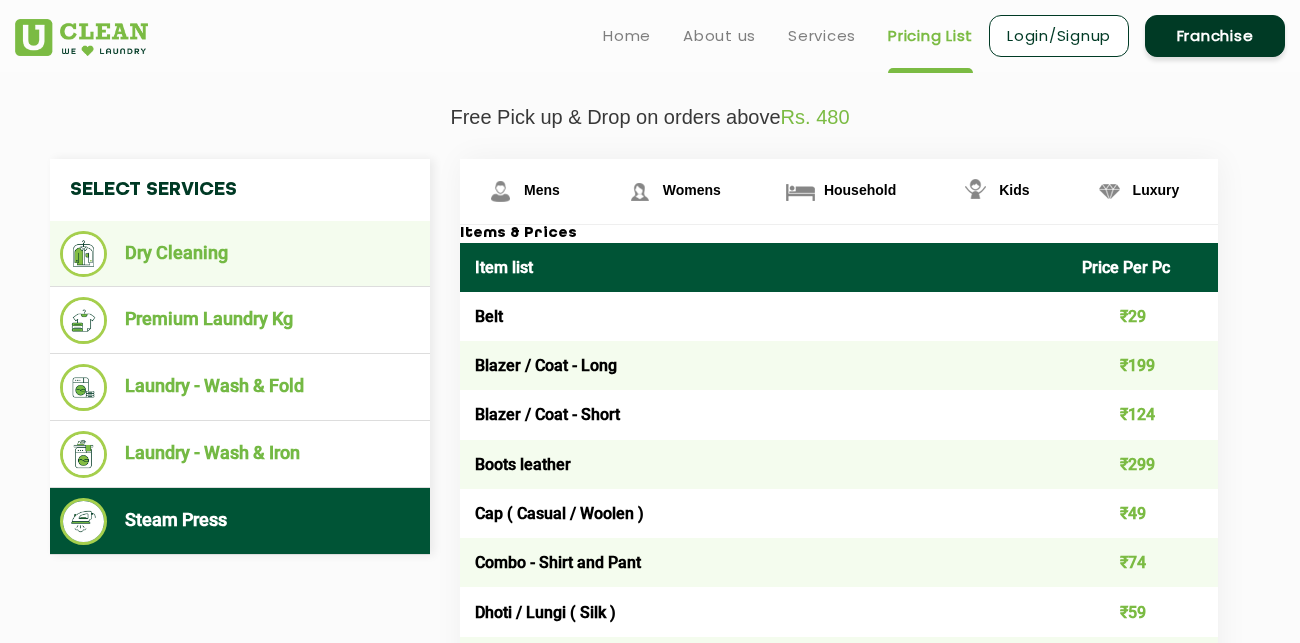 click on "Dry Cleaning" at bounding box center [240, 254] 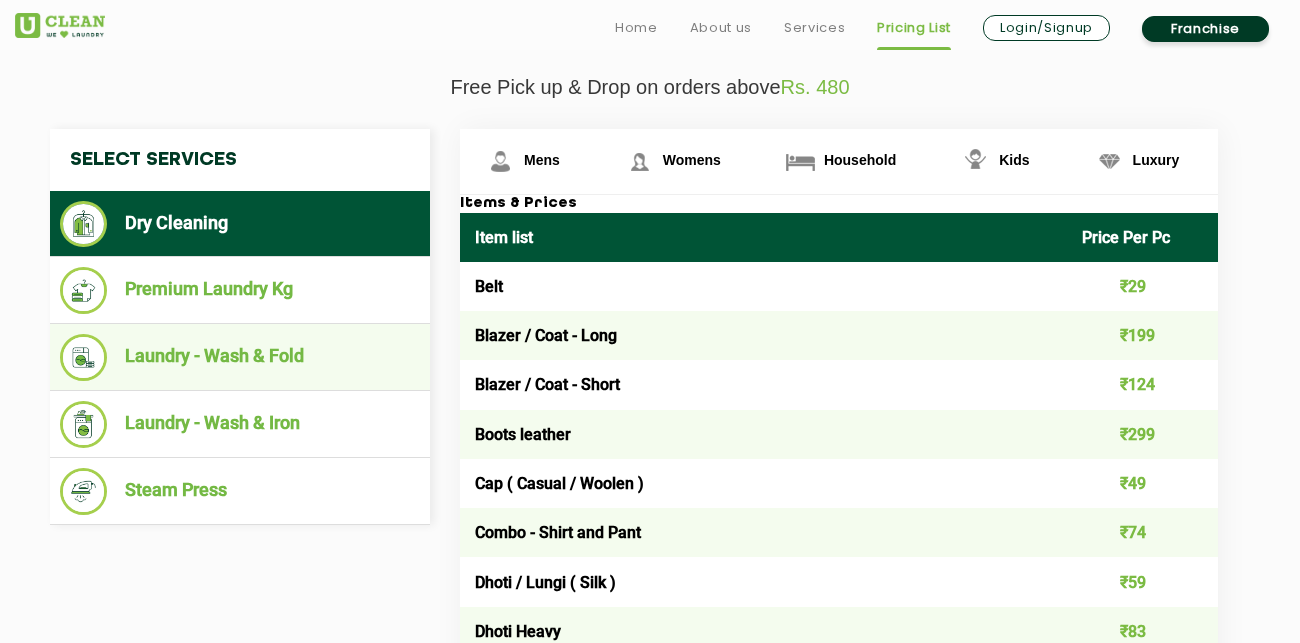 scroll, scrollTop: 713, scrollLeft: 0, axis: vertical 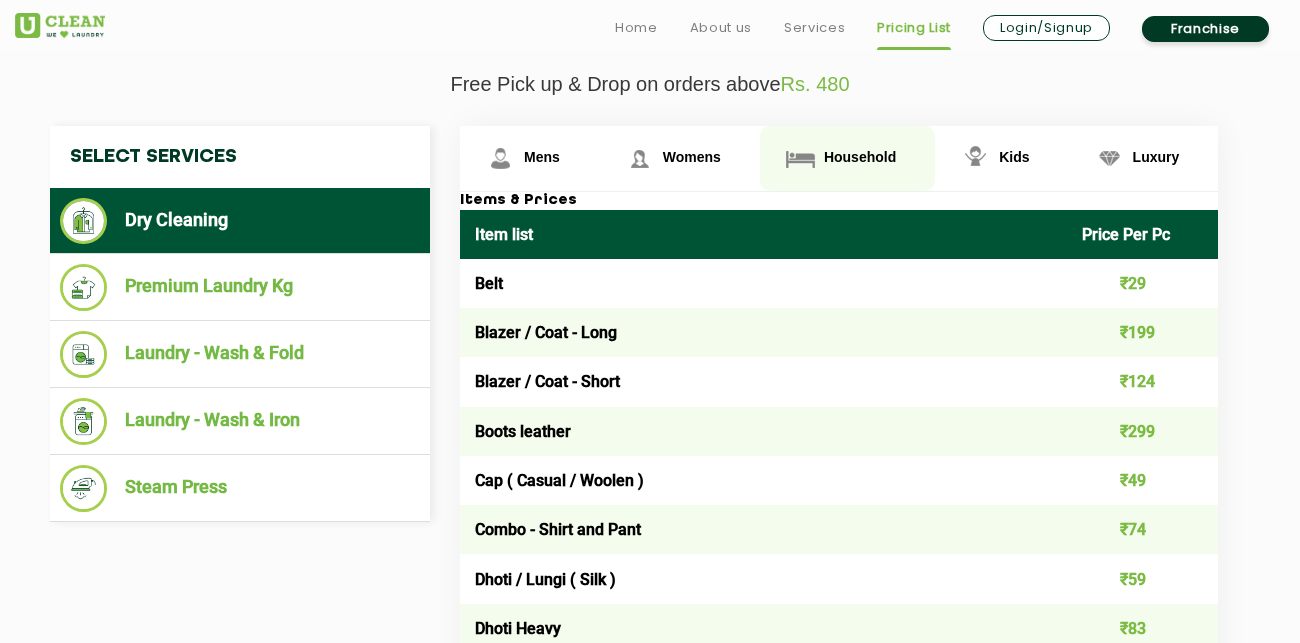 click on "Household" at bounding box center [542, 157] 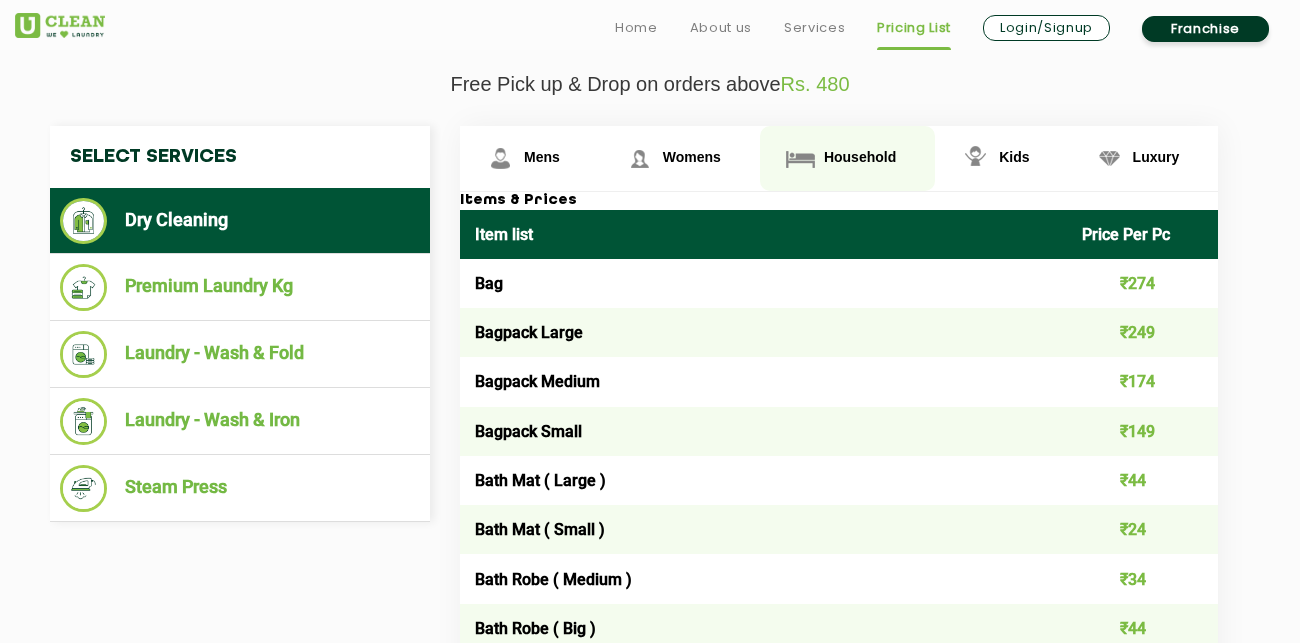 click on "Household" at bounding box center (860, 157) 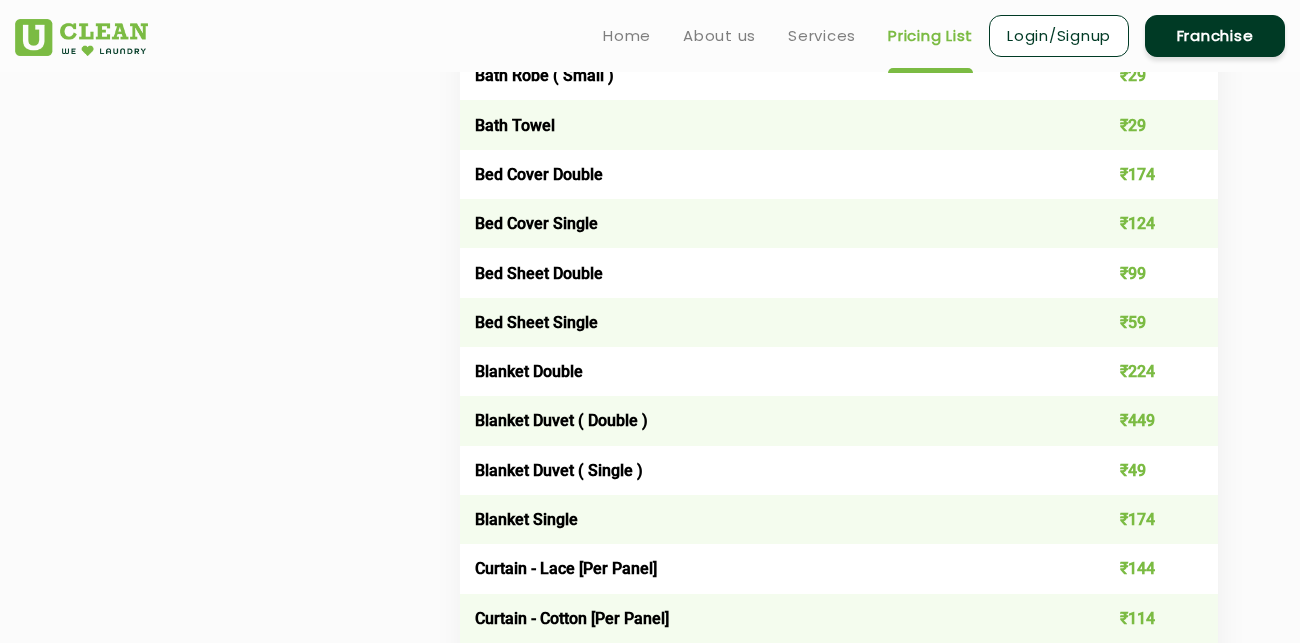 scroll, scrollTop: 1308, scrollLeft: 0, axis: vertical 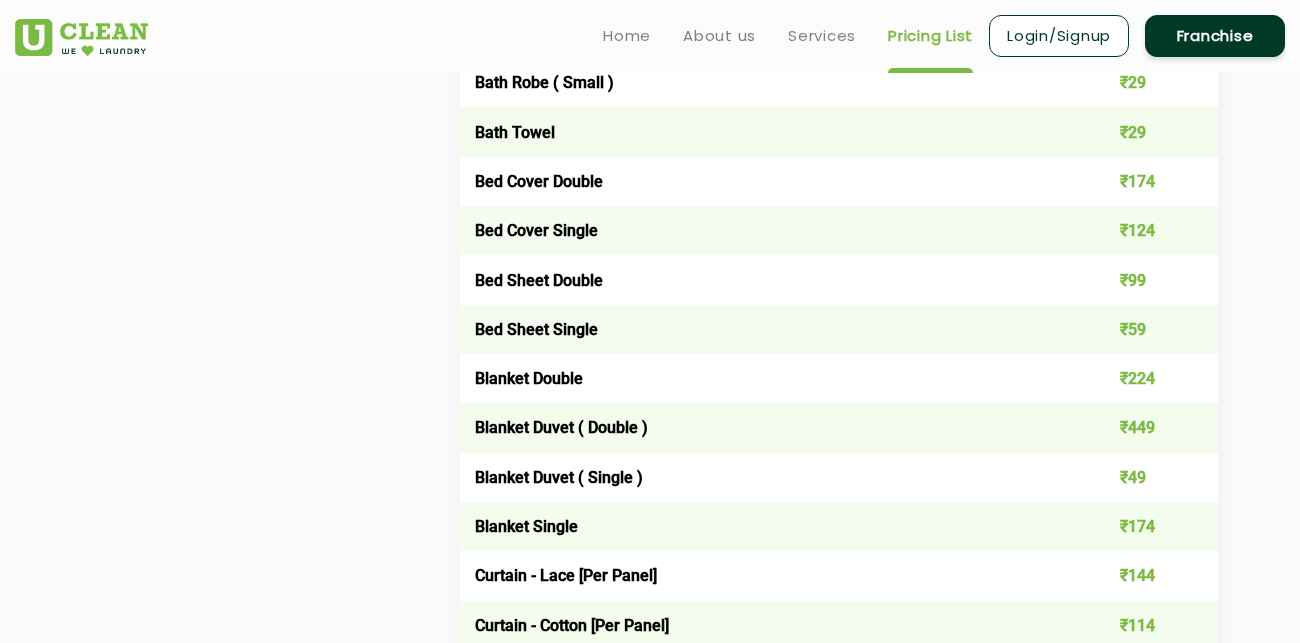 click on "Pricing List" at bounding box center (930, 36) 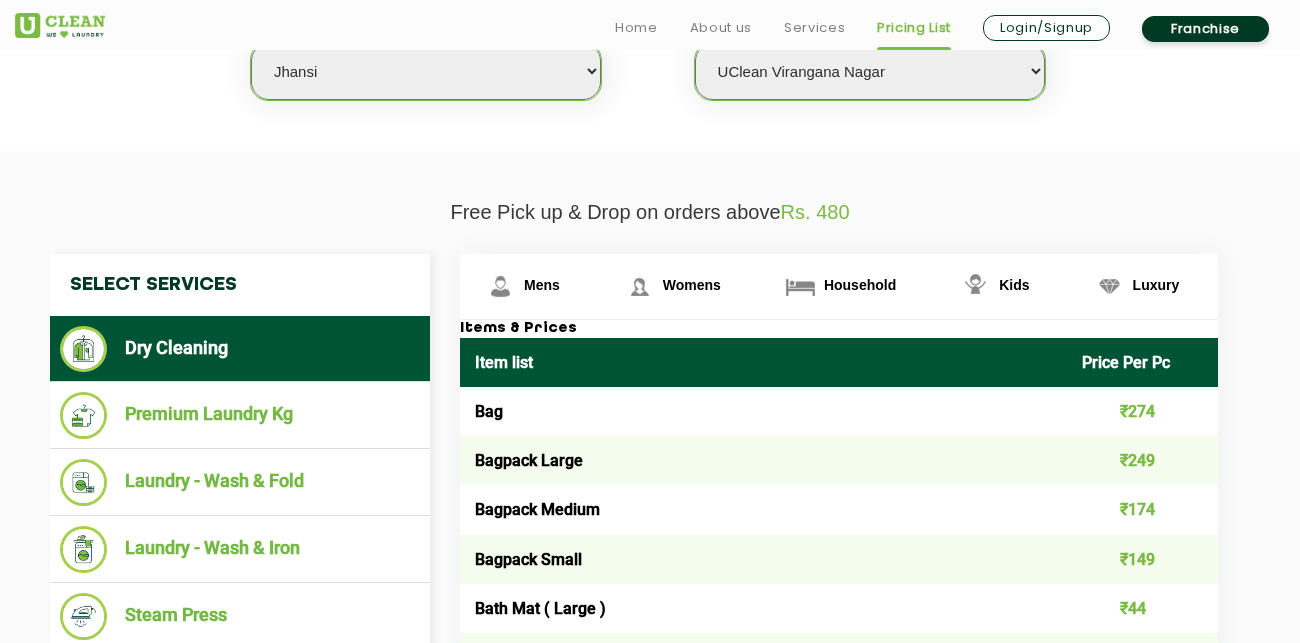 scroll, scrollTop: 592, scrollLeft: 0, axis: vertical 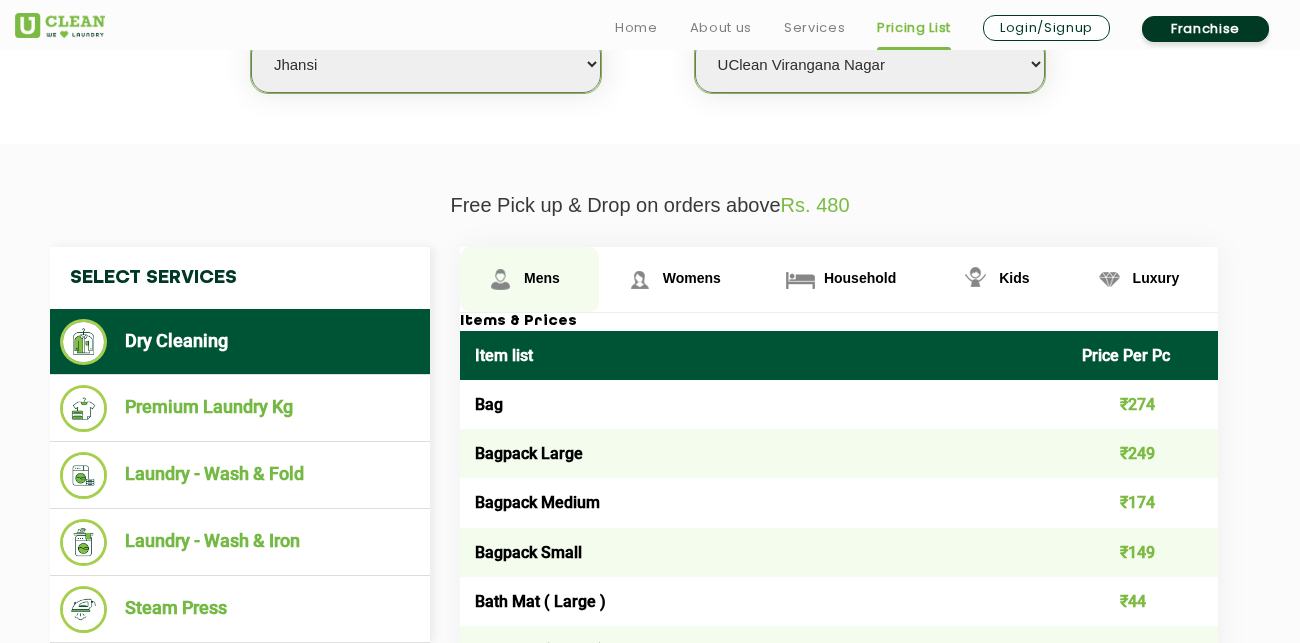 click on "Mens" at bounding box center [542, 278] 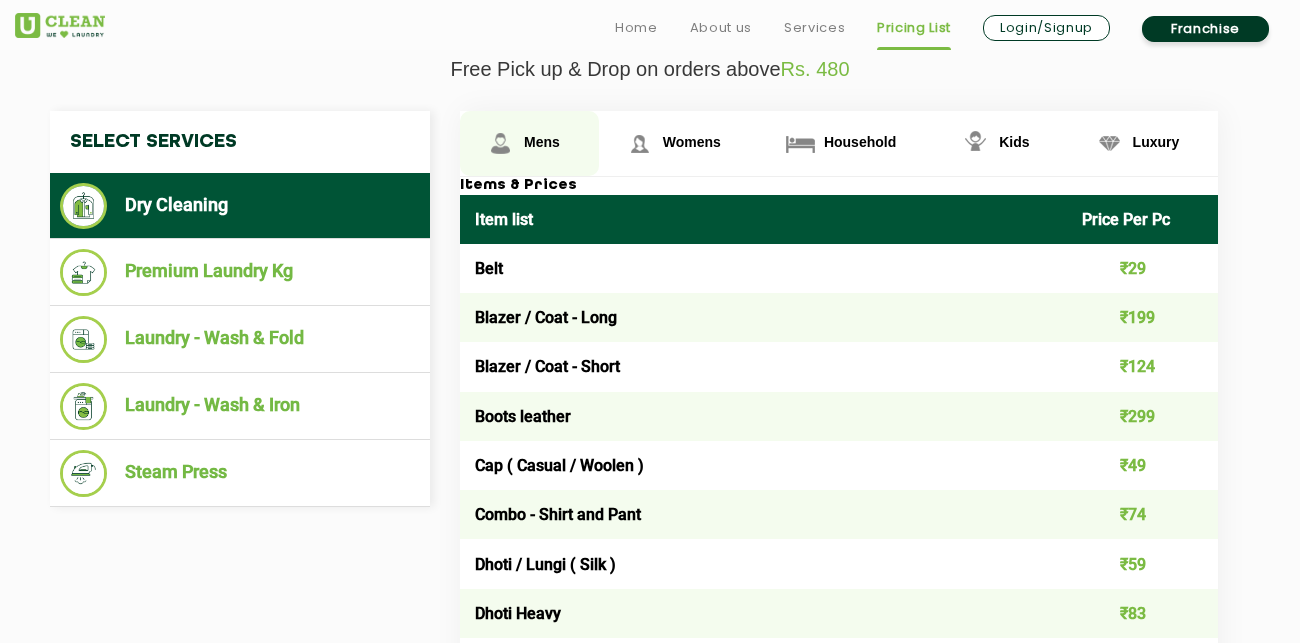 scroll, scrollTop: 737, scrollLeft: 0, axis: vertical 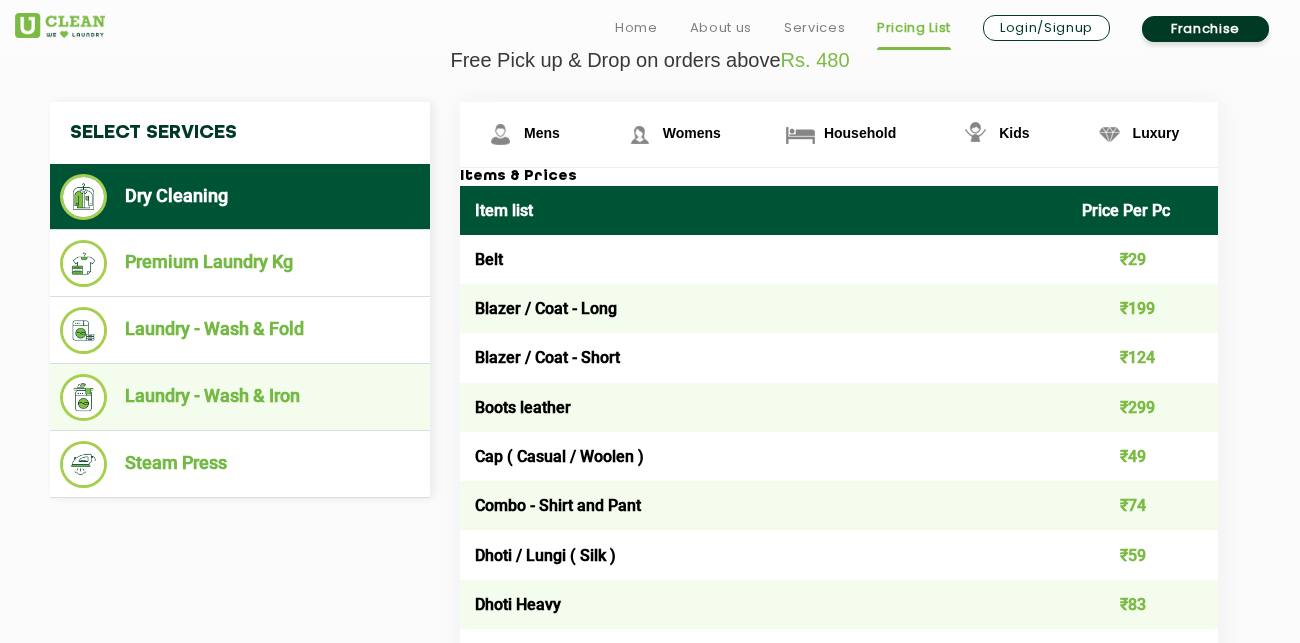 click on "Laundry - Wash & Iron" at bounding box center (240, 397) 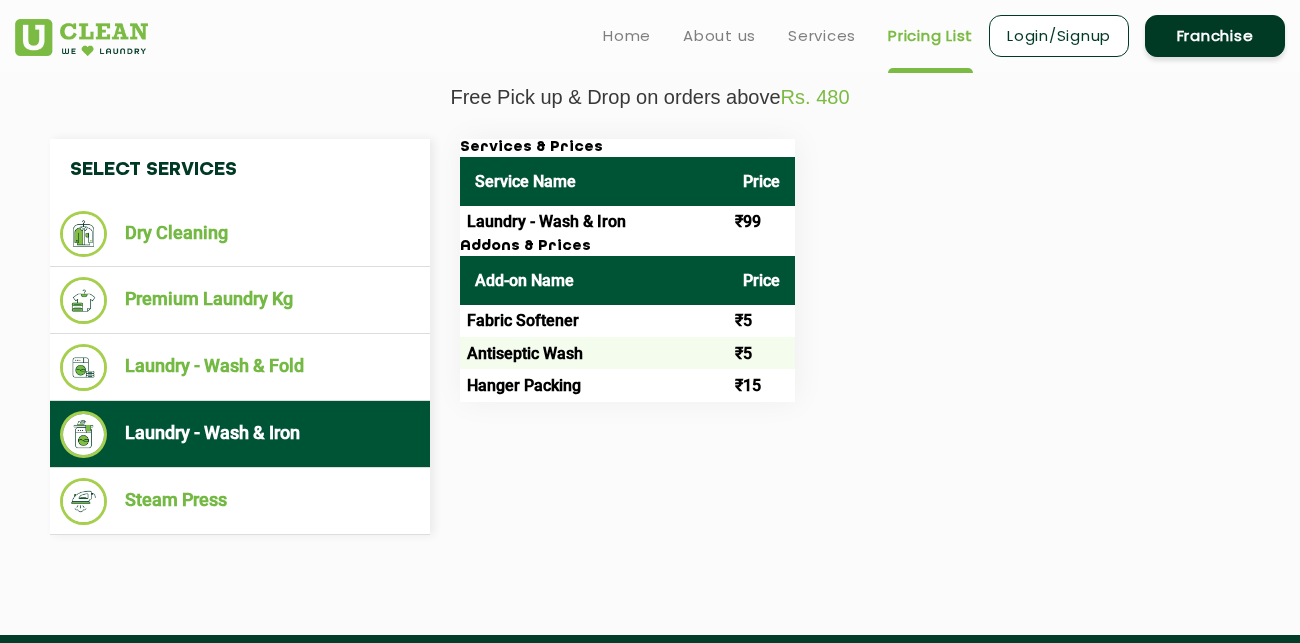 scroll, scrollTop: 698, scrollLeft: 0, axis: vertical 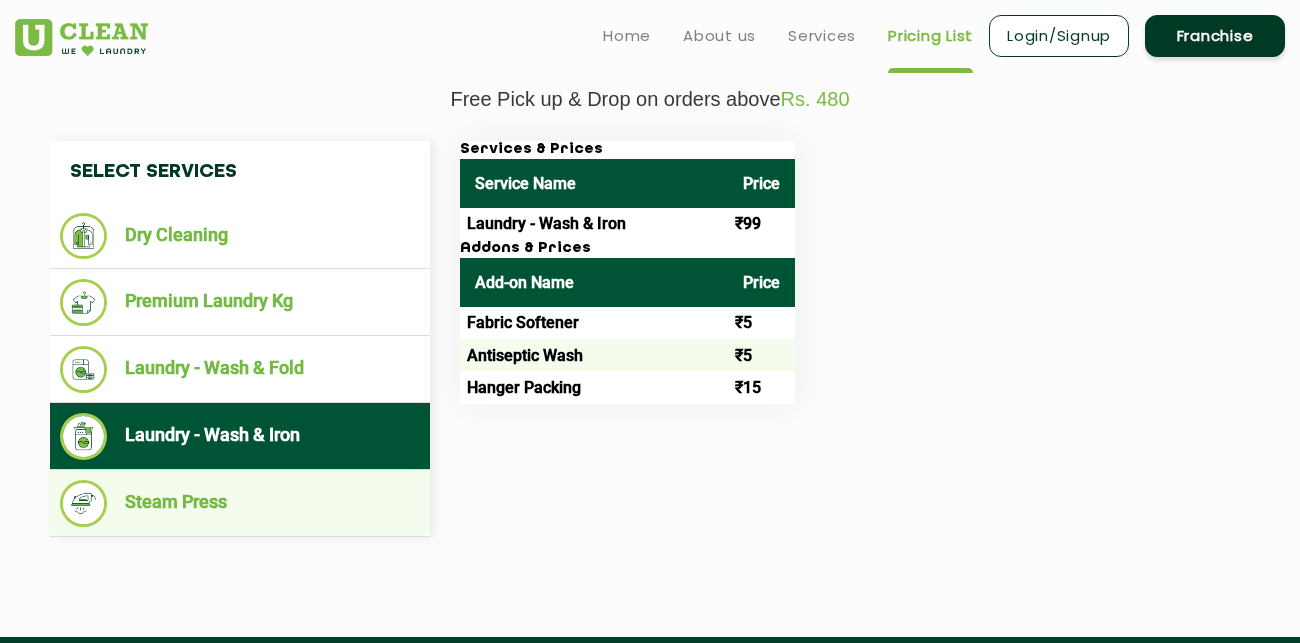 click at bounding box center (83, 503) 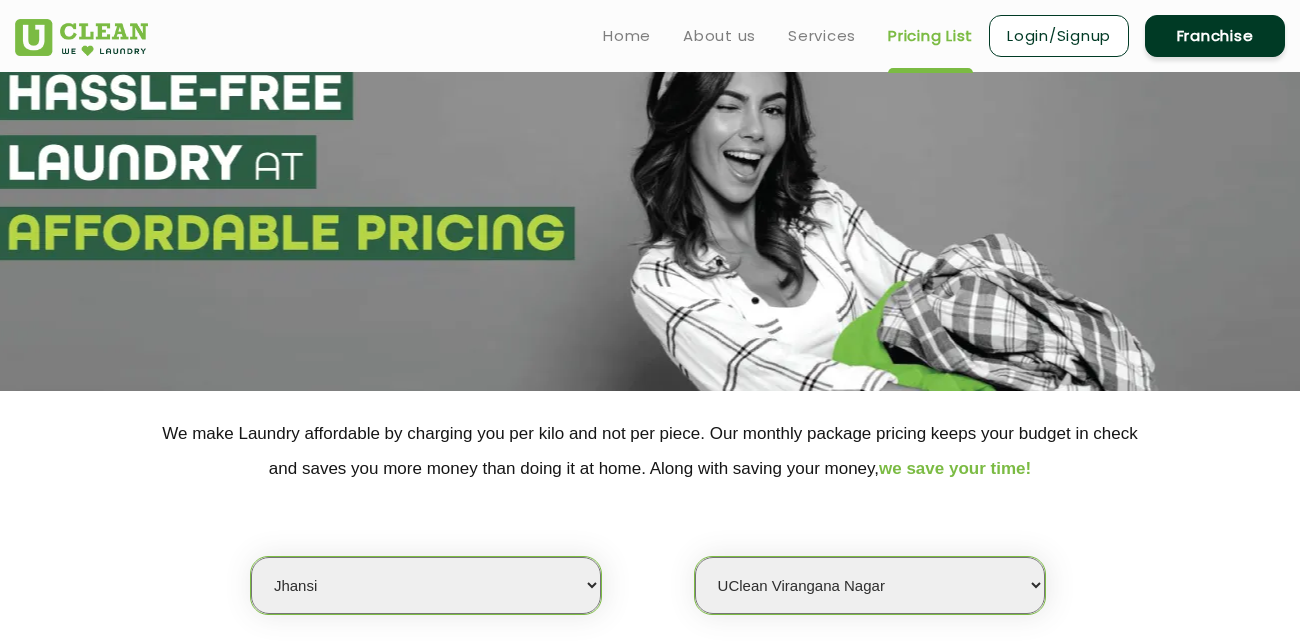 scroll, scrollTop: 0, scrollLeft: 0, axis: both 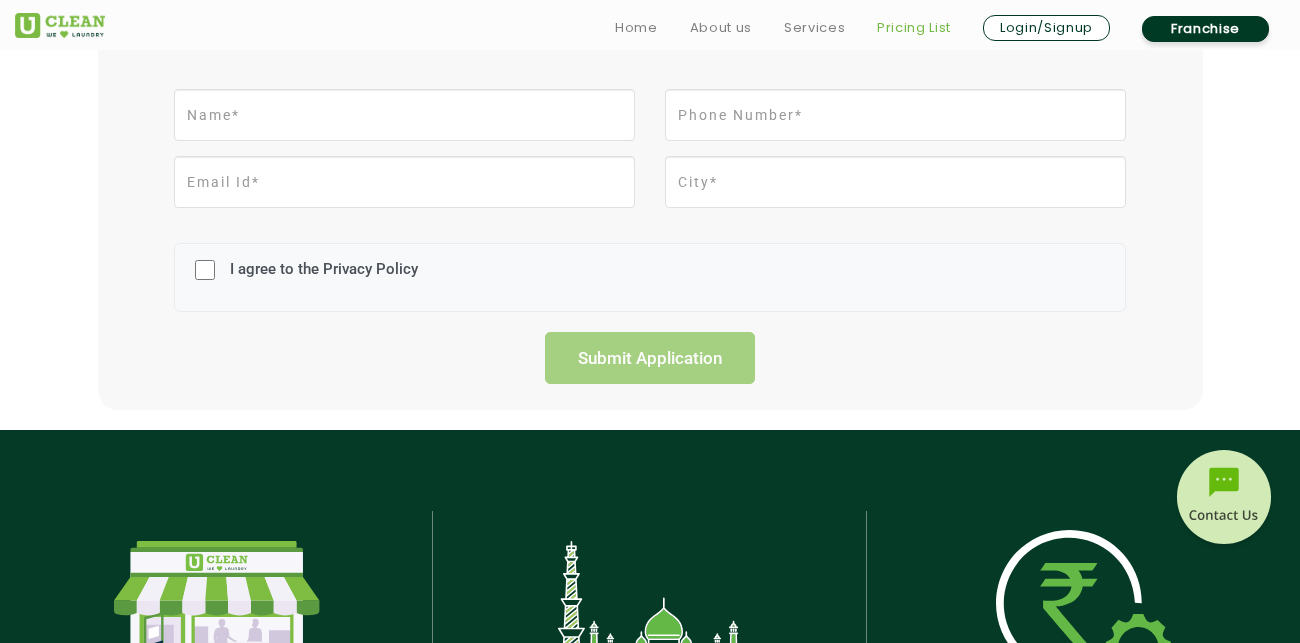 click on "Pricing List" at bounding box center (914, 28) 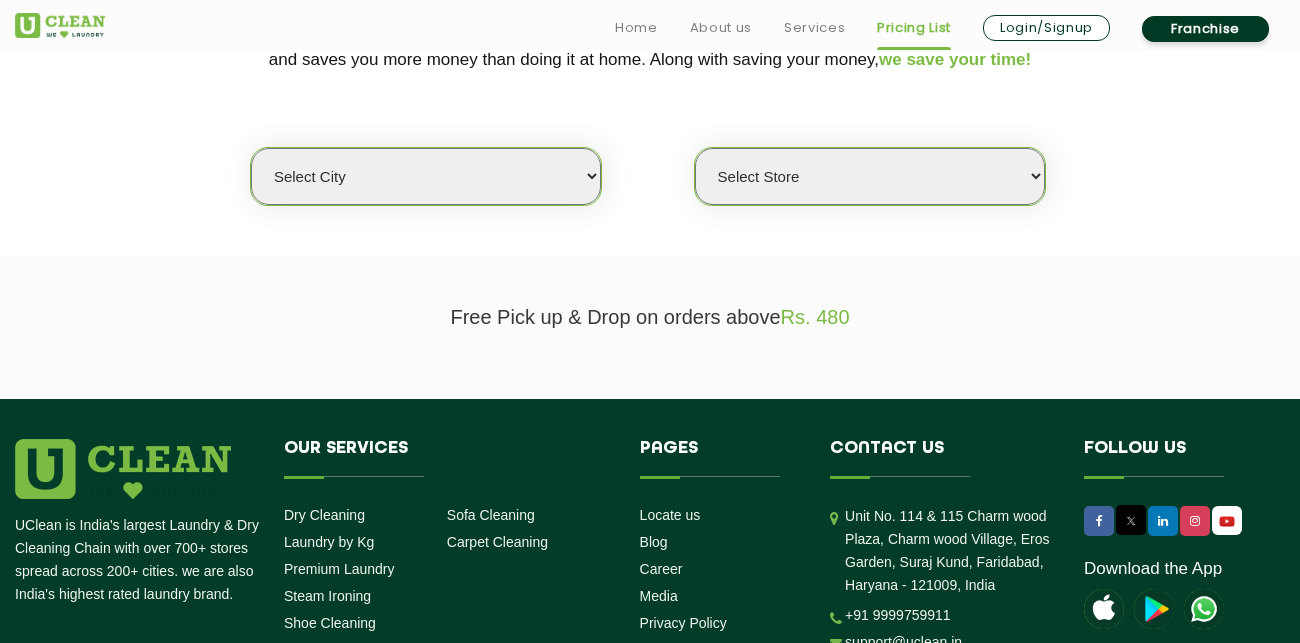 scroll, scrollTop: 570, scrollLeft: 0, axis: vertical 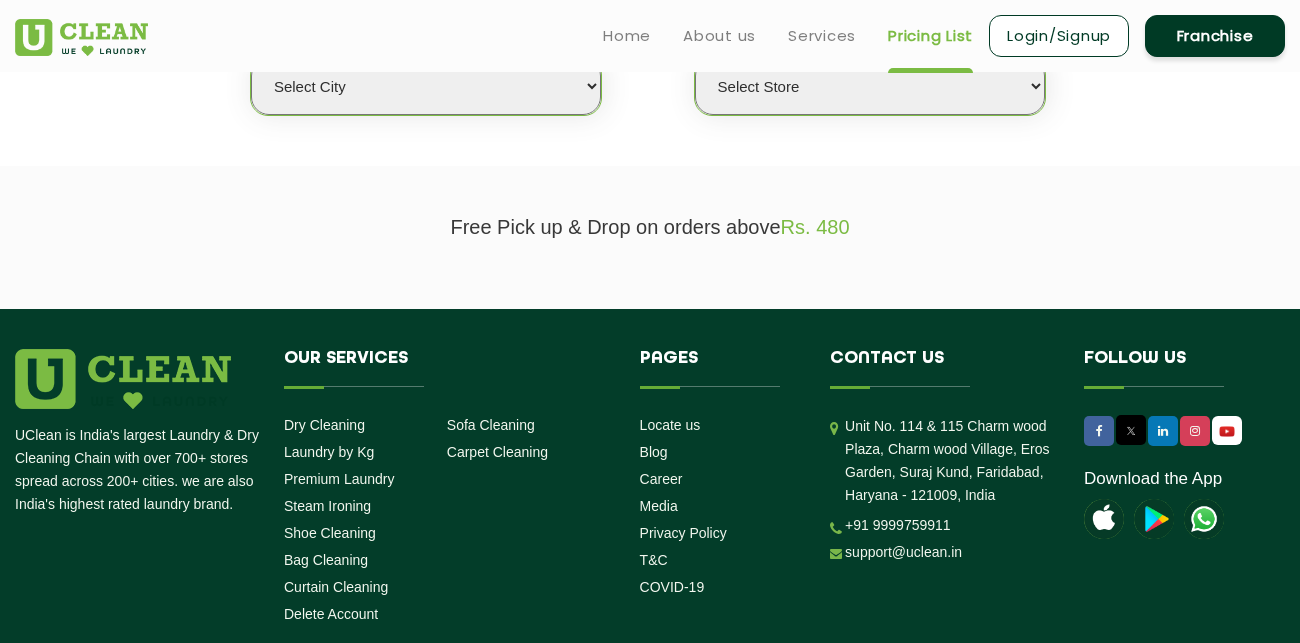 click on "Select Store" at bounding box center (870, 86) 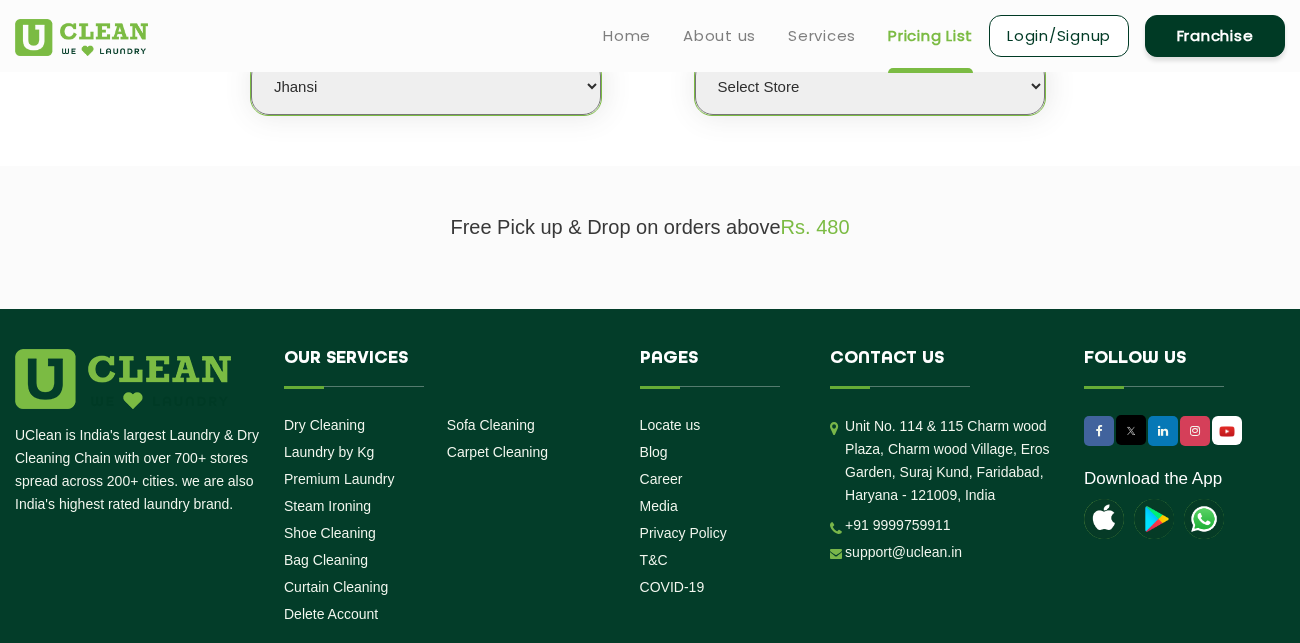 click on "Select city Aalo Agartala Agra Ahmedabad Akola Aligarh Alwar - UClean Select Amravati Aurangabad Ayodhya Bahadurgarh Bahraich Baleswar Baramulla Bareilly Barmer Barpeta Bathinda Belgaum Bengaluru Berhampur Bettiah Bhagalpur Bhilwara Bhiwadi Bhopal Bhubaneshwar Bidar Bikaner Bilaspur Bokaro Bongaigaon Chandigarh Chennai Chitrakoot Cochin Coimbatore Cooch Behar Coonoor Daman Danapur Darrang Daudnagar Dehradun Delhi Deoghar Dhanbad Dharwad Dhule Dibrugarh Digboi Dimapur Dindigul Duliajan Ellenabad Erode Faridabad Gandhidham Gandhinagar Garia Ghaziabad Goa Gohana Golaghat Gonda Gorakhpur Gurugram Guwahati Gwalior Haldwani Hamirpur Hanumangarh Haridwar Hingoli Hojai Howrah Hubli Hyderabad Imphal Indore Itanagar Jagdalpur Jagraon Jaipur Jaipur - Select Jammu Jamshedpur Jehanabad Jhansi Jodhpur Jorhat Kaithal Kakinada Kanpur Kargil Karimganj Kathmandu Kharupetia Khopoli Kochi Kohima Kokapet Kokrajhar Kolhapur Kolkata Kota - Select Kotdwar Krishnanagar Kundli Kurnool Latur Leh Longding Lower Subansiri Lucknow Madurai" at bounding box center (426, 86) 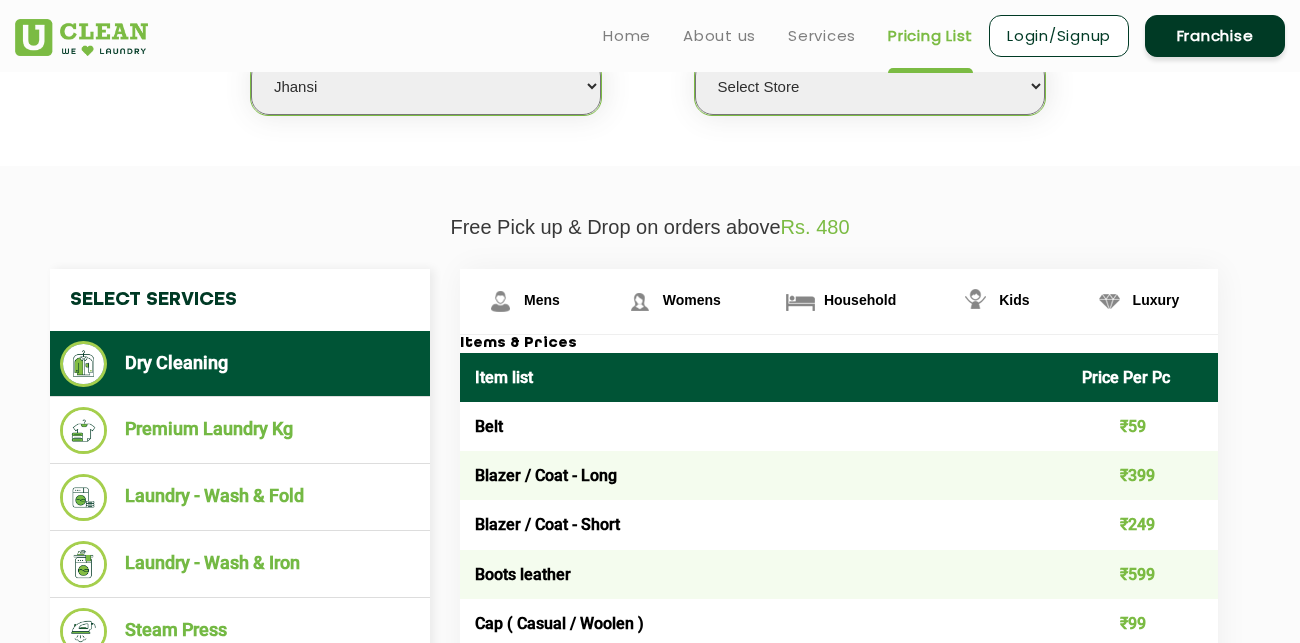 click on "Select Store UClean [CITY]" at bounding box center (870, 86) 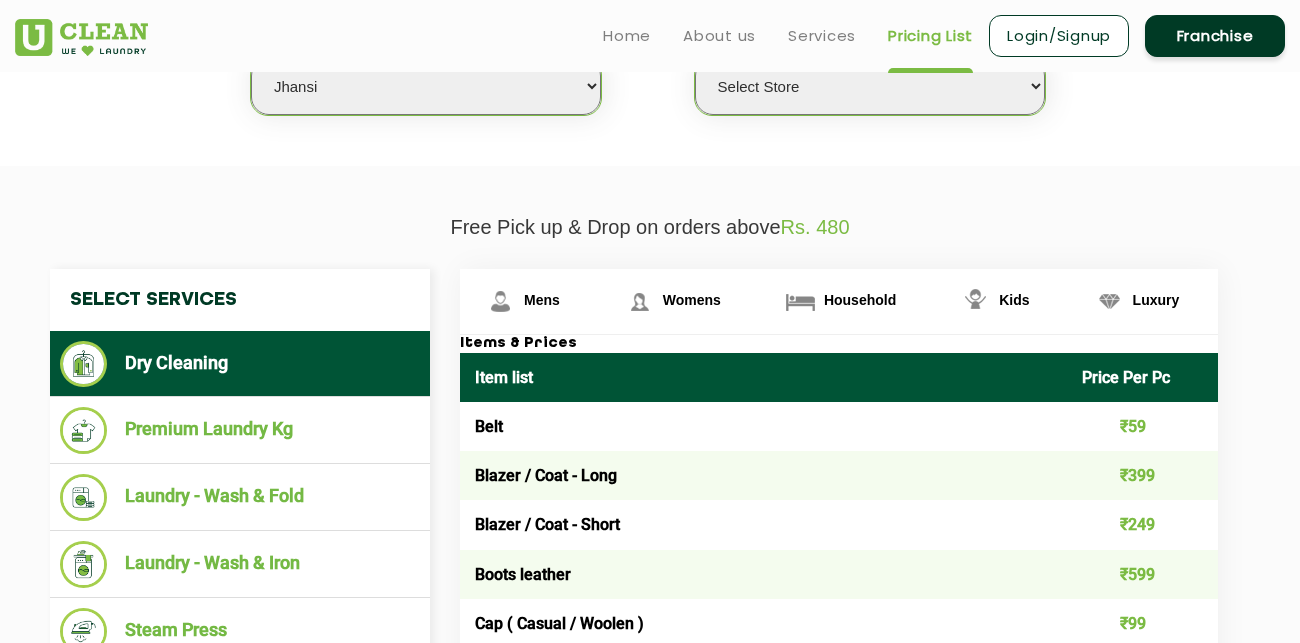 select on "610" 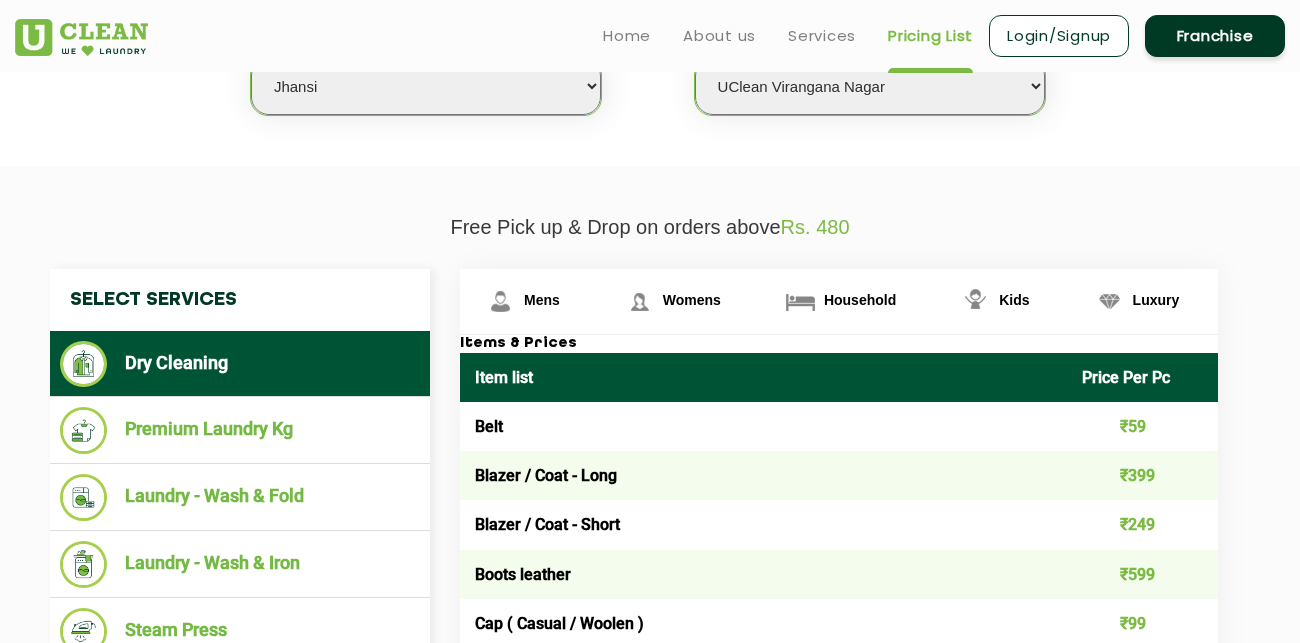 click on "Select Store UClean [CITY]" at bounding box center [870, 86] 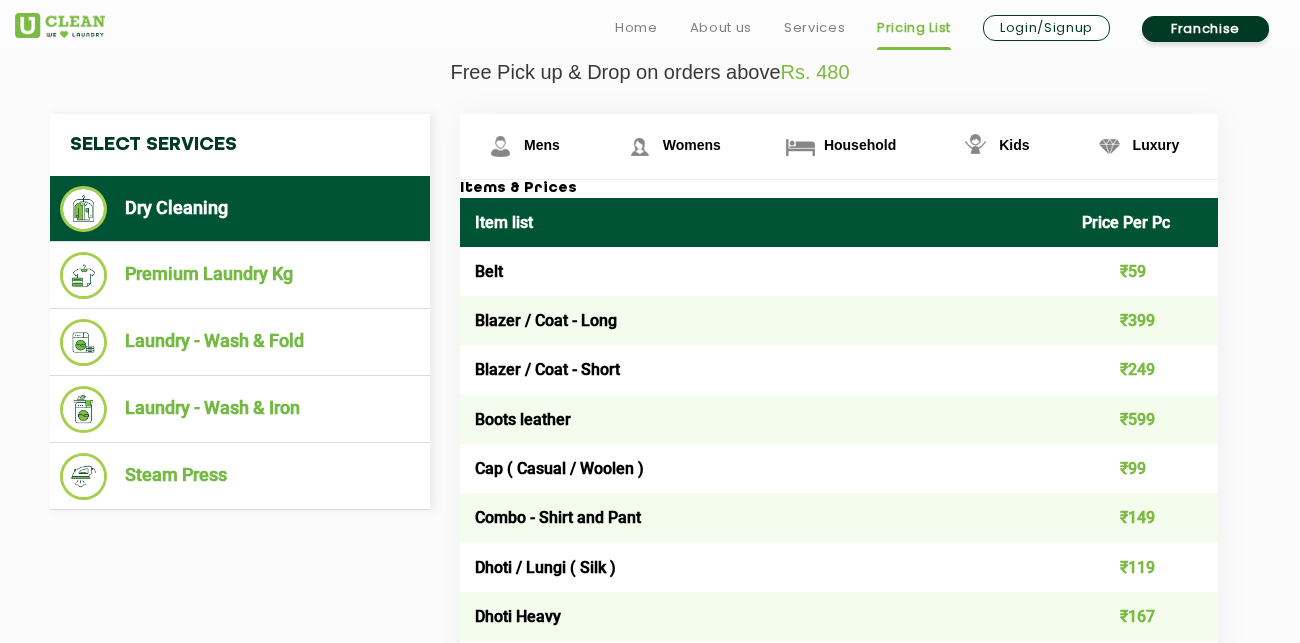 scroll, scrollTop: 739, scrollLeft: 0, axis: vertical 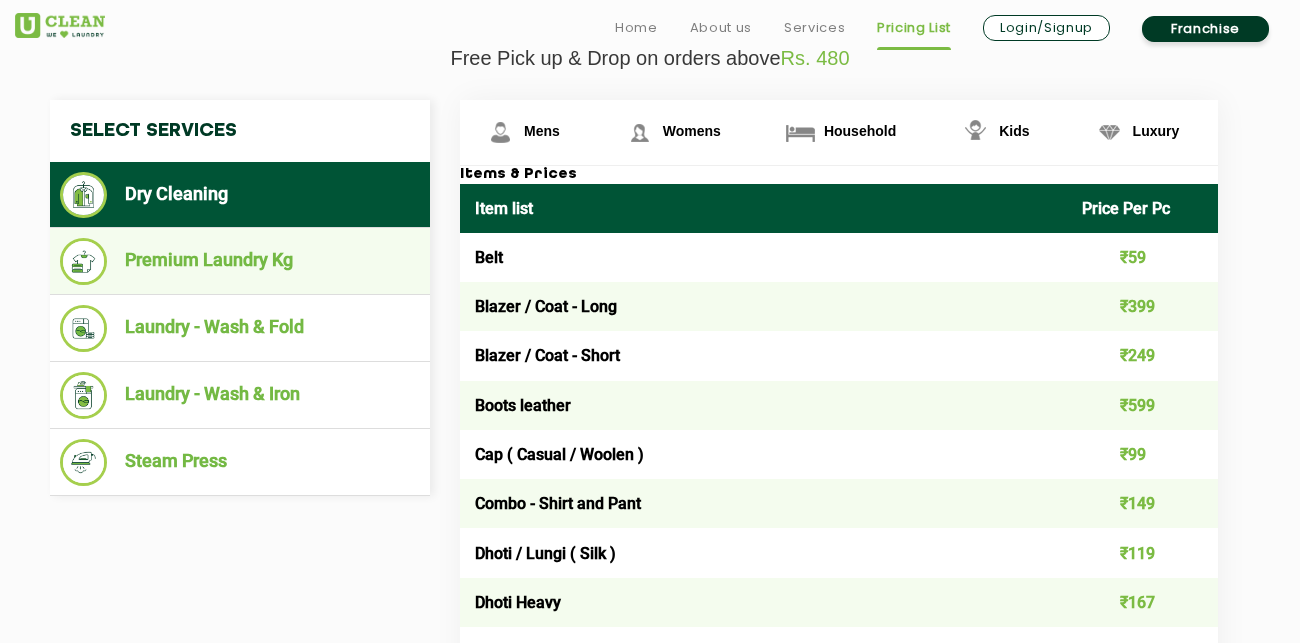 click on "Premium Laundry Kg" at bounding box center (240, 261) 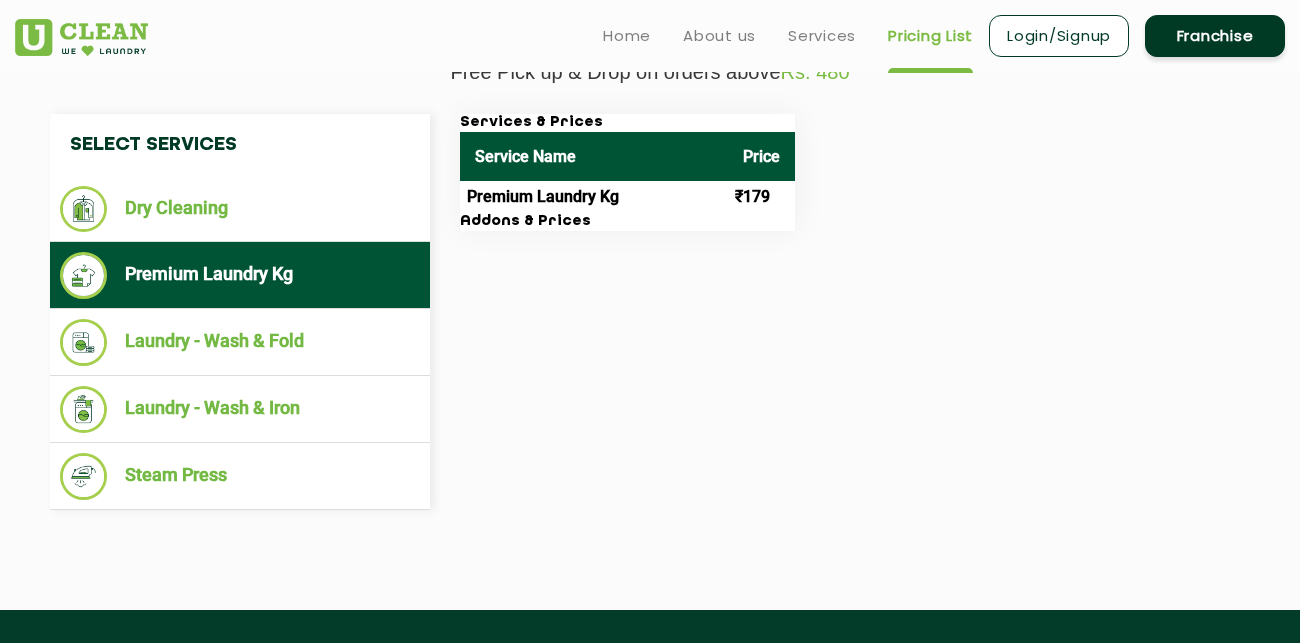 scroll, scrollTop: 712, scrollLeft: 0, axis: vertical 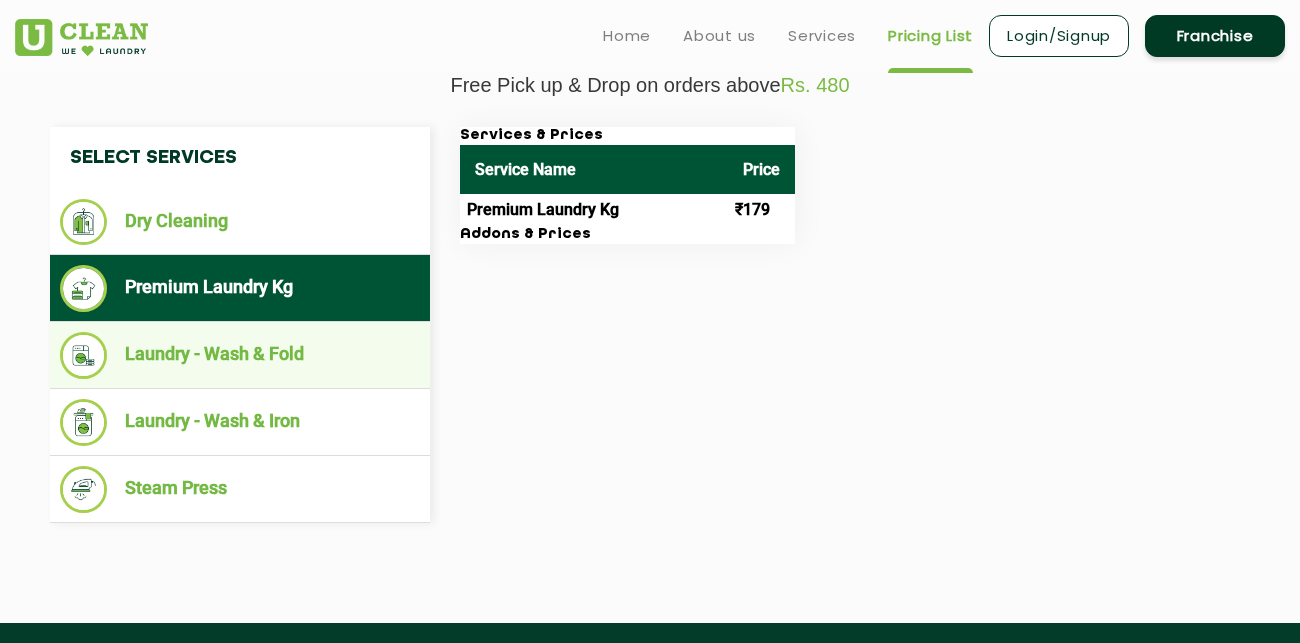 click on "Laundry - Wash & Fold" at bounding box center [240, 355] 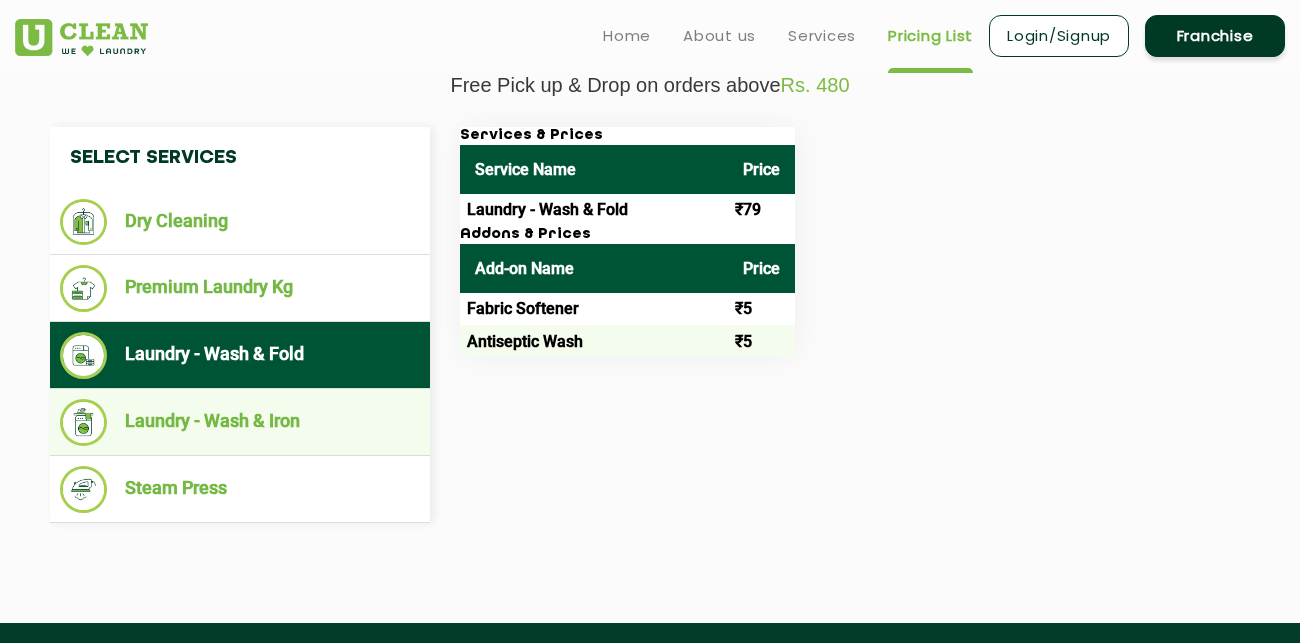 click on "Laundry - Wash & Iron" at bounding box center (240, 422) 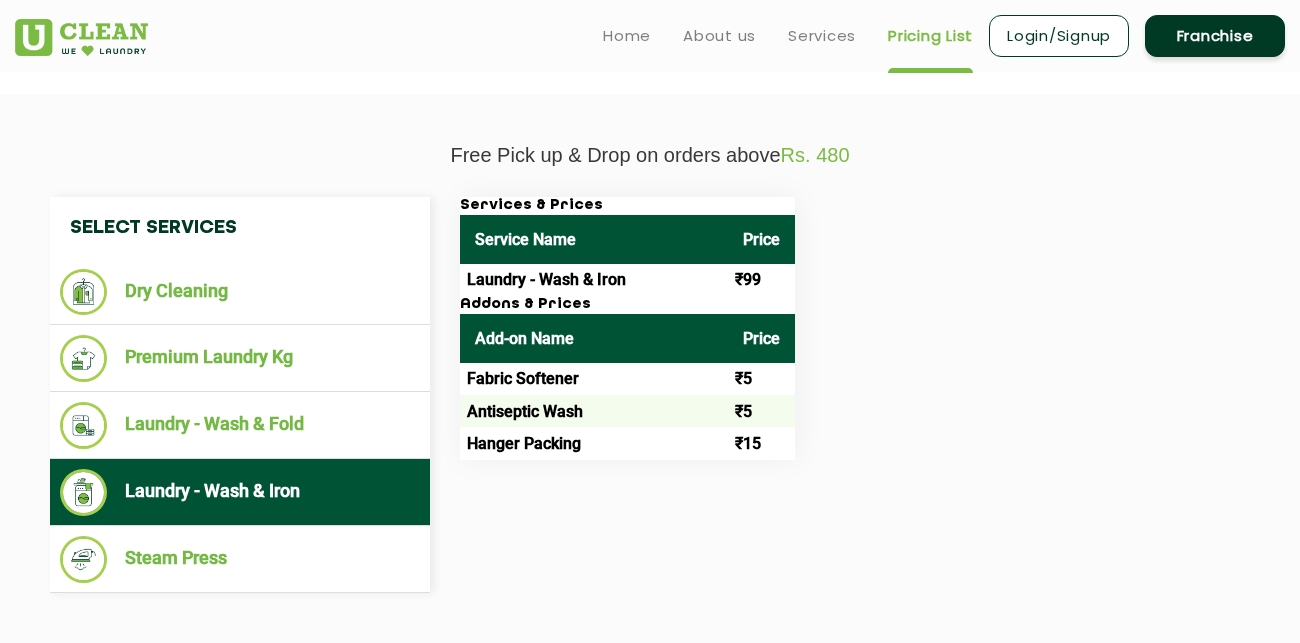 scroll, scrollTop: 650, scrollLeft: 0, axis: vertical 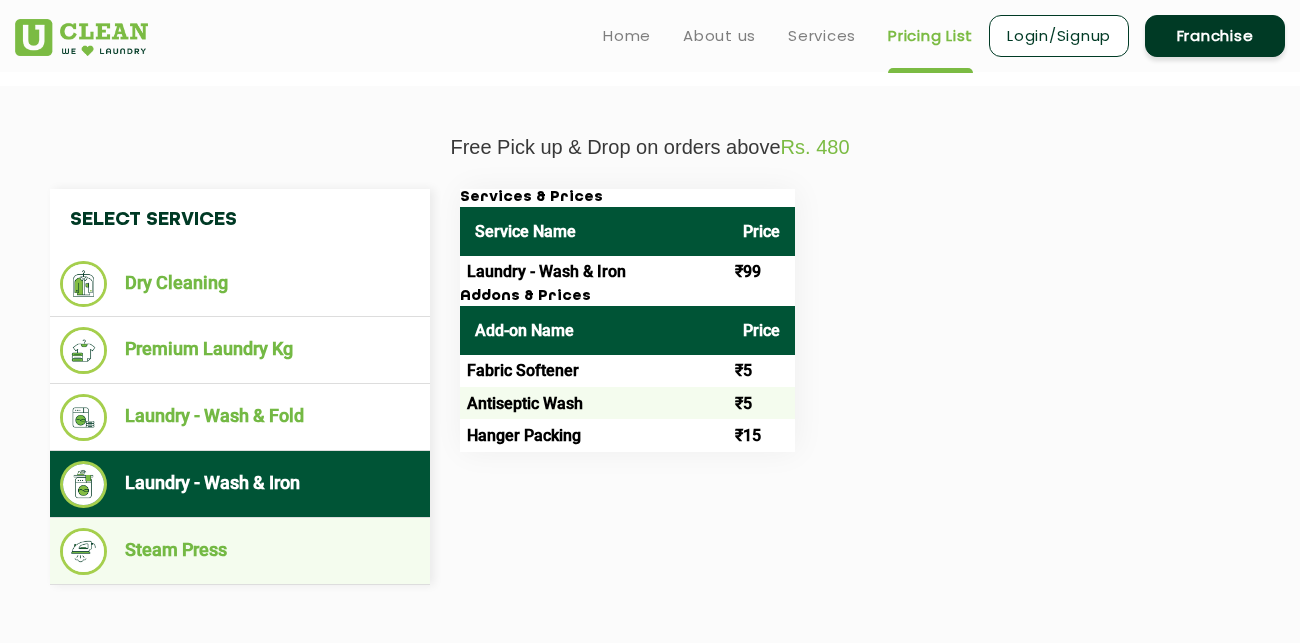 click on "Steam Press" at bounding box center [240, 551] 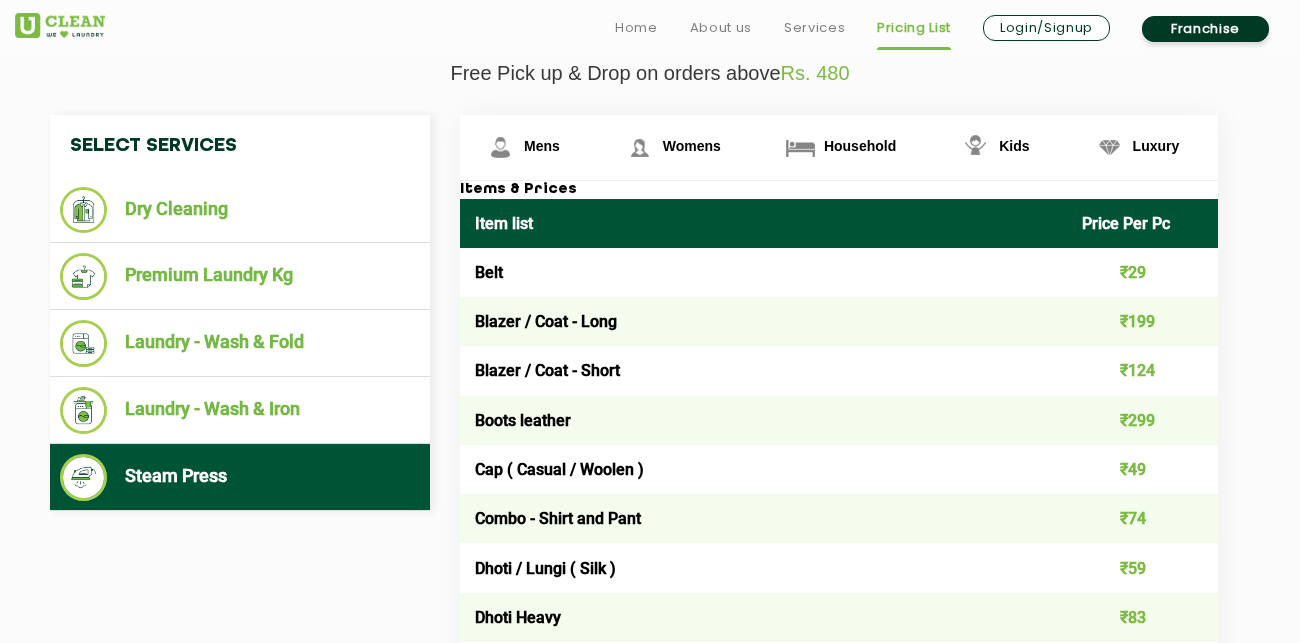 scroll, scrollTop: 733, scrollLeft: 0, axis: vertical 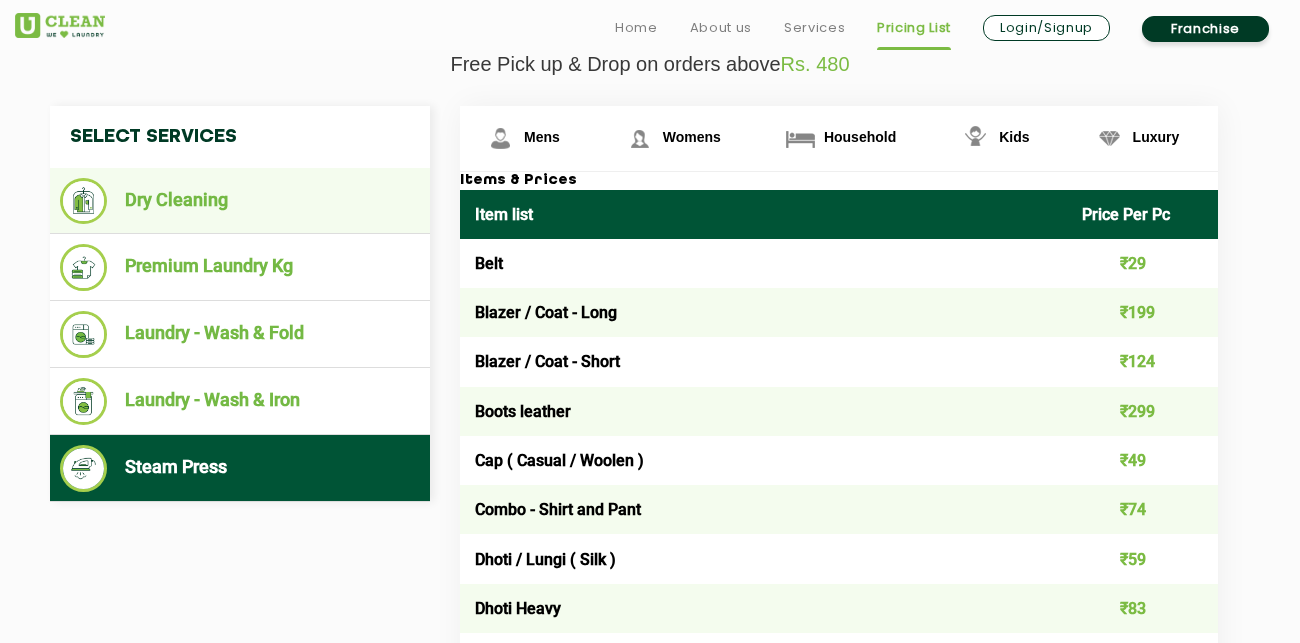 click on "Dry Cleaning" at bounding box center (240, 201) 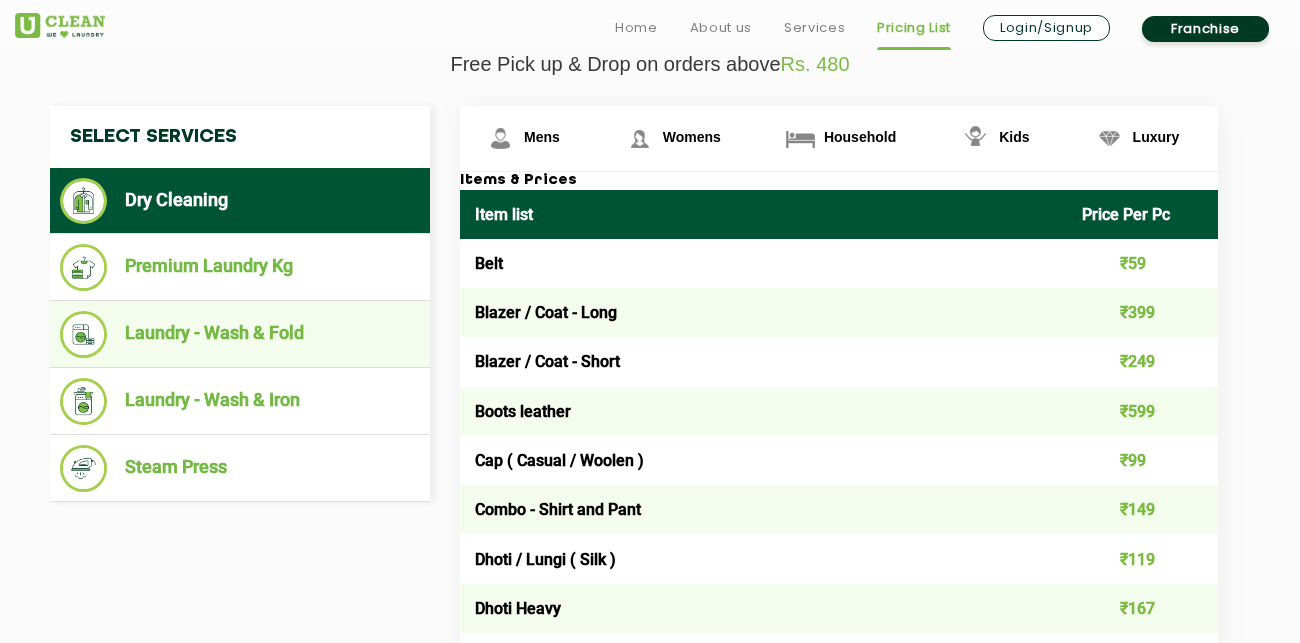 click on "Laundry - Wash & Fold" at bounding box center [240, 334] 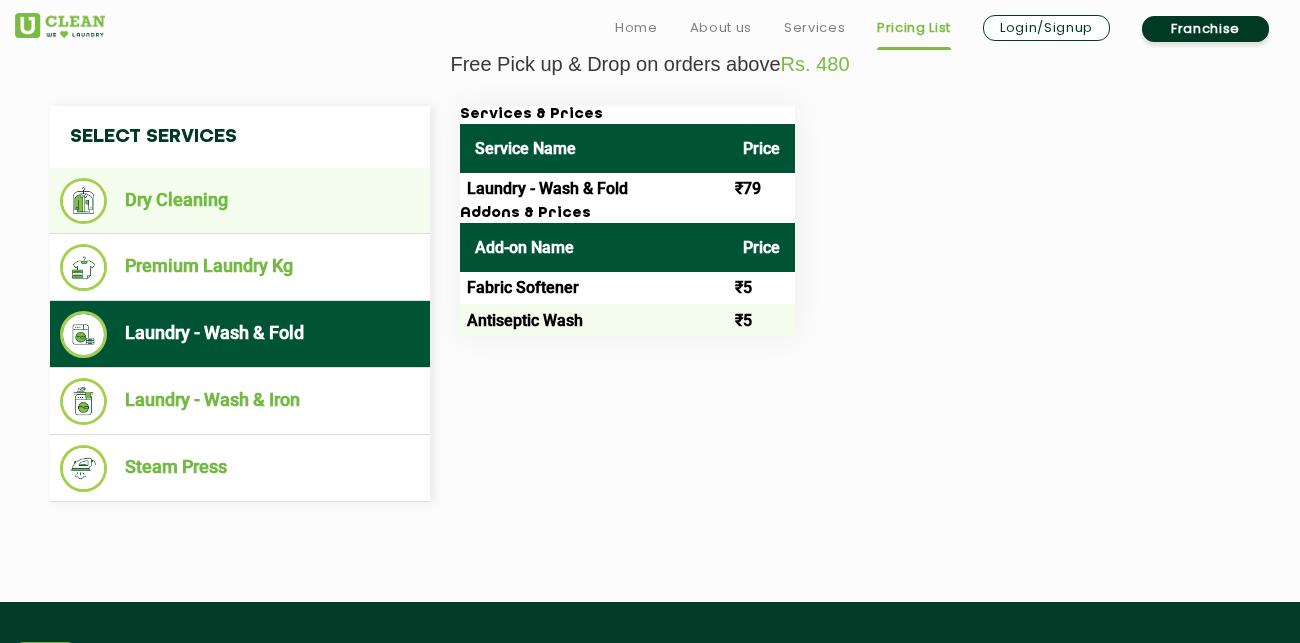click on "Dry Cleaning" at bounding box center [240, 201] 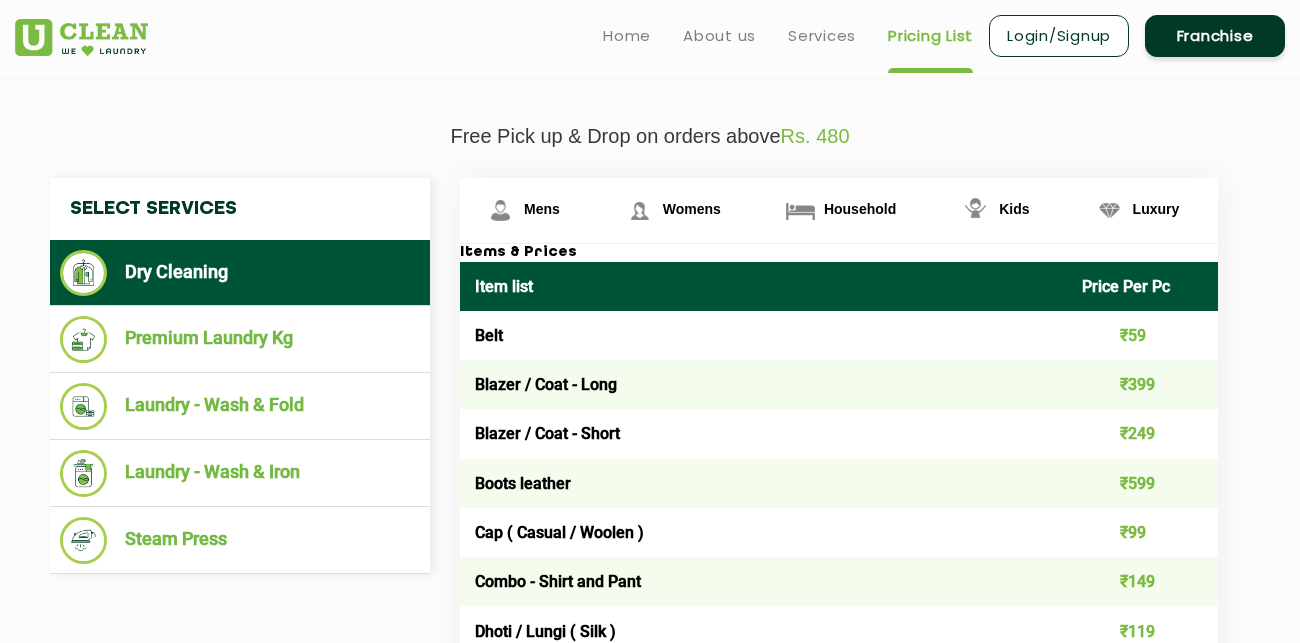 scroll, scrollTop: 594, scrollLeft: 0, axis: vertical 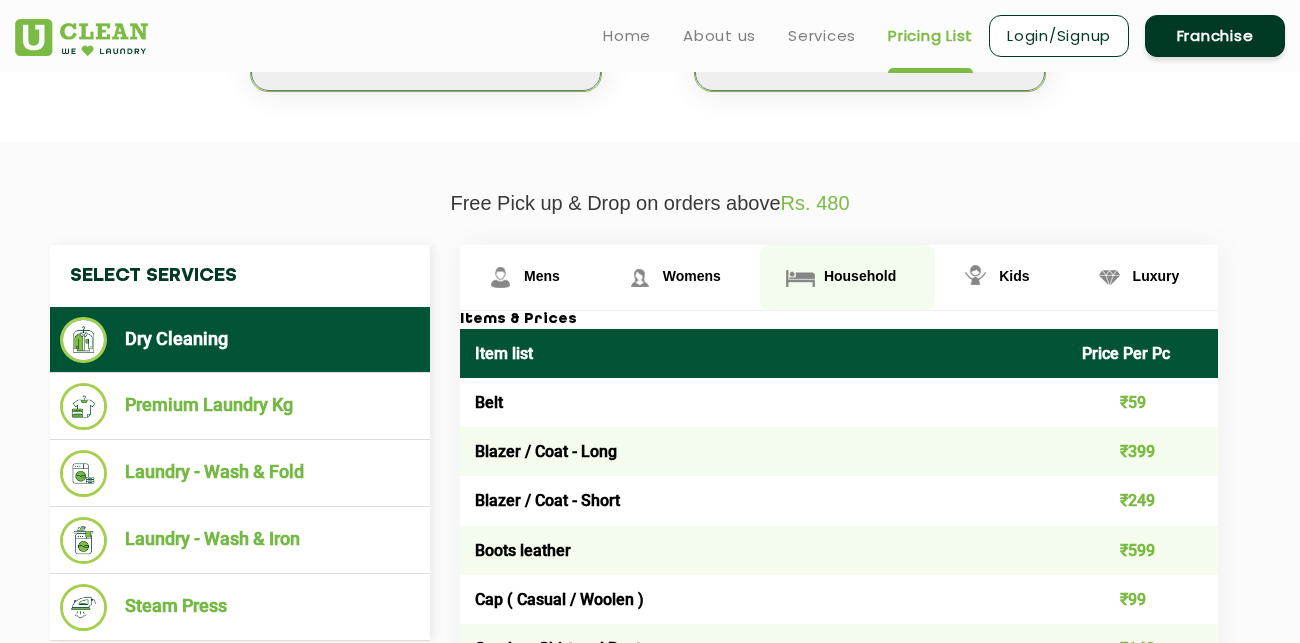 click on "Household" at bounding box center (542, 276) 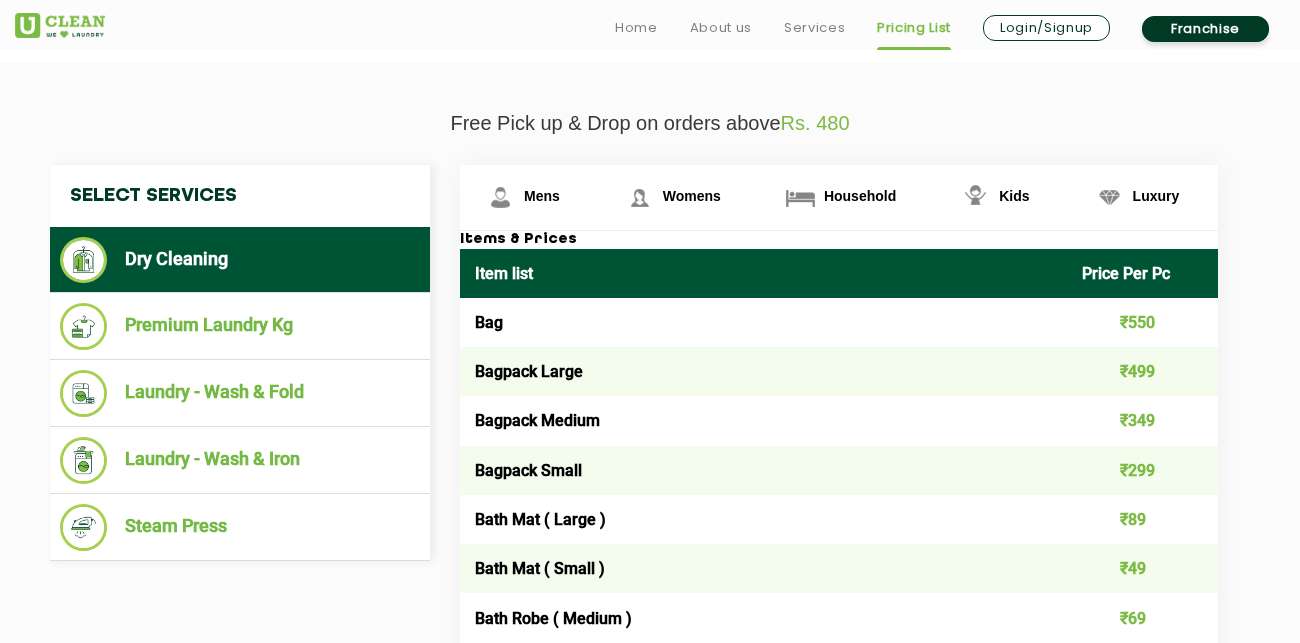 scroll, scrollTop: 680, scrollLeft: 0, axis: vertical 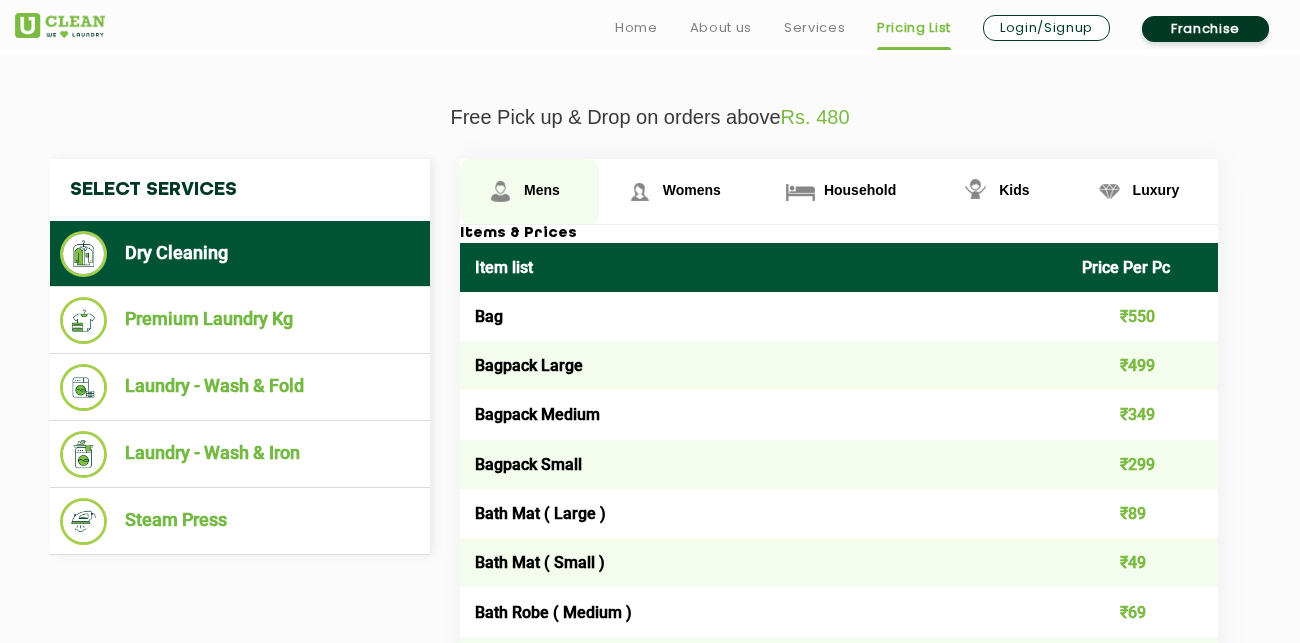 click on "Mens" at bounding box center [529, 191] 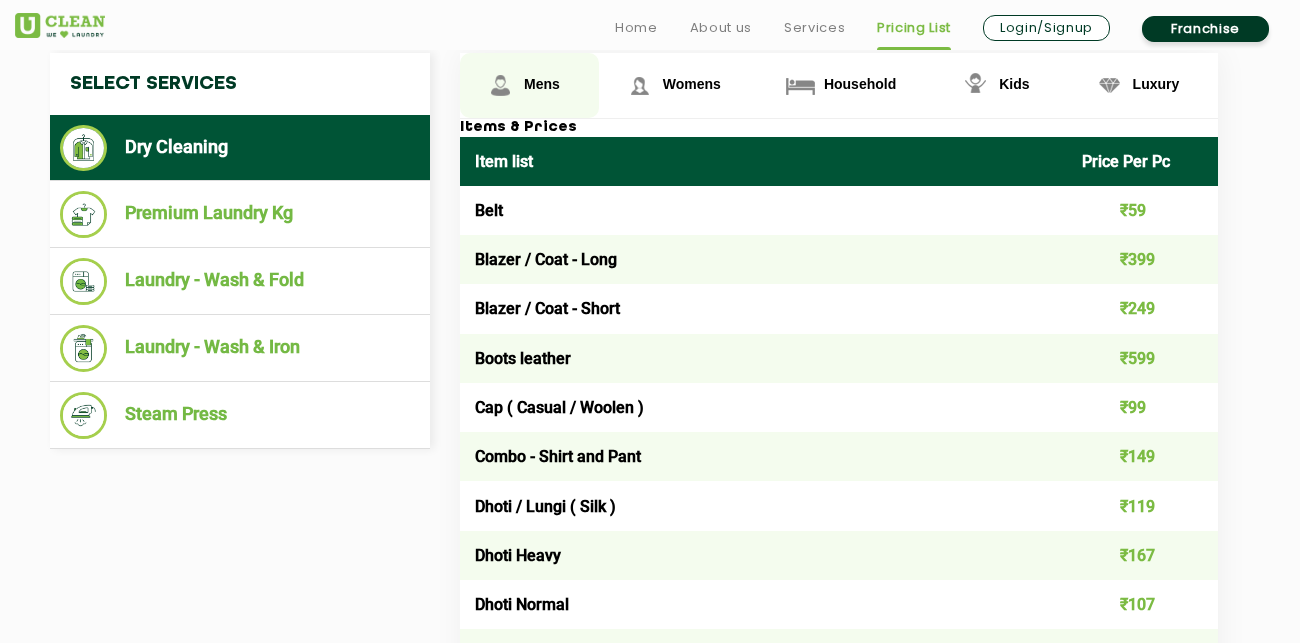 scroll, scrollTop: 789, scrollLeft: 0, axis: vertical 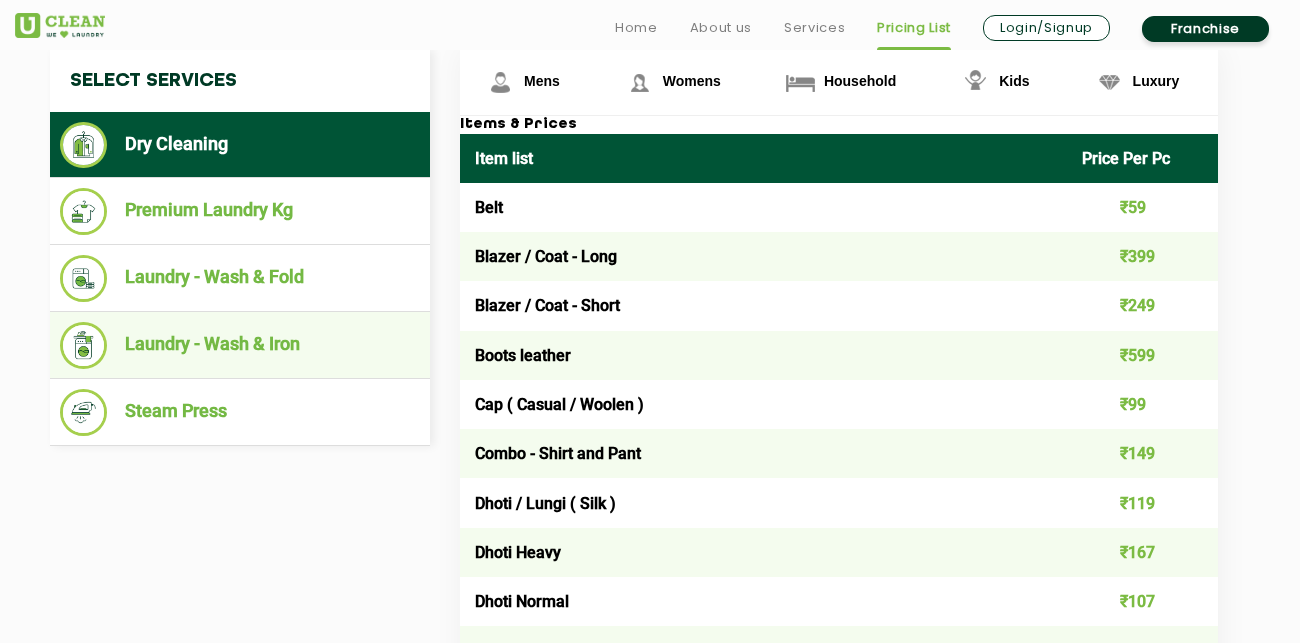 click on "Laundry - Wash & Iron" at bounding box center [240, 345] 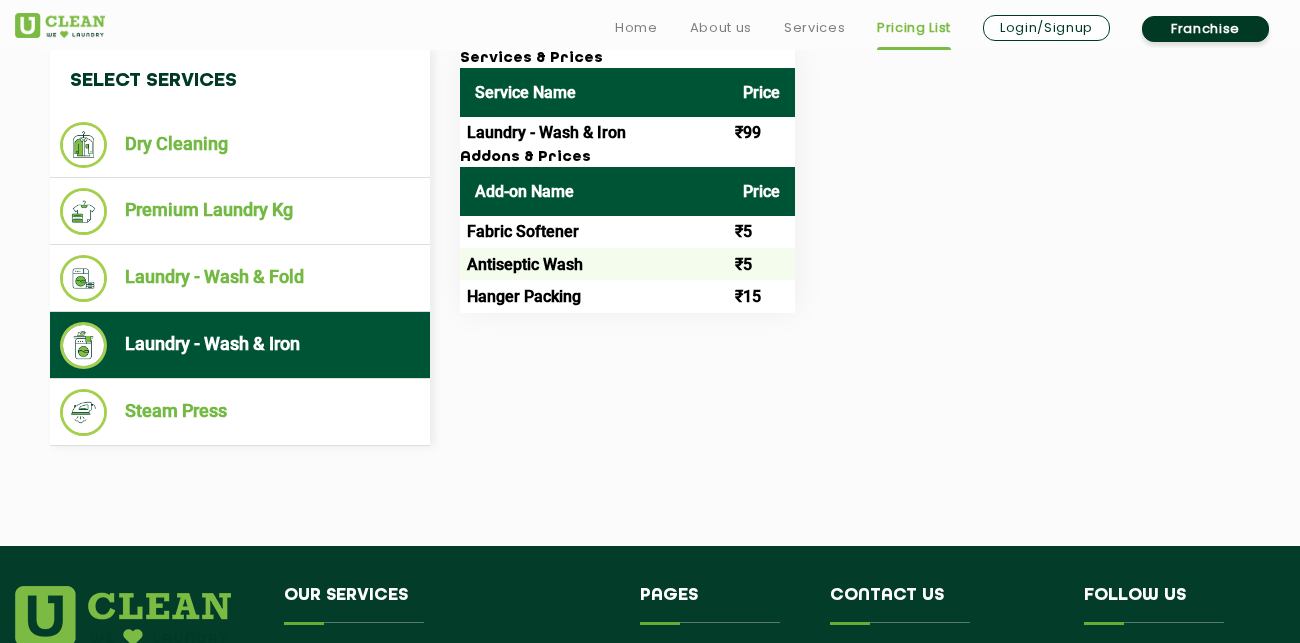 click on "₹99" at bounding box center [761, 133] 